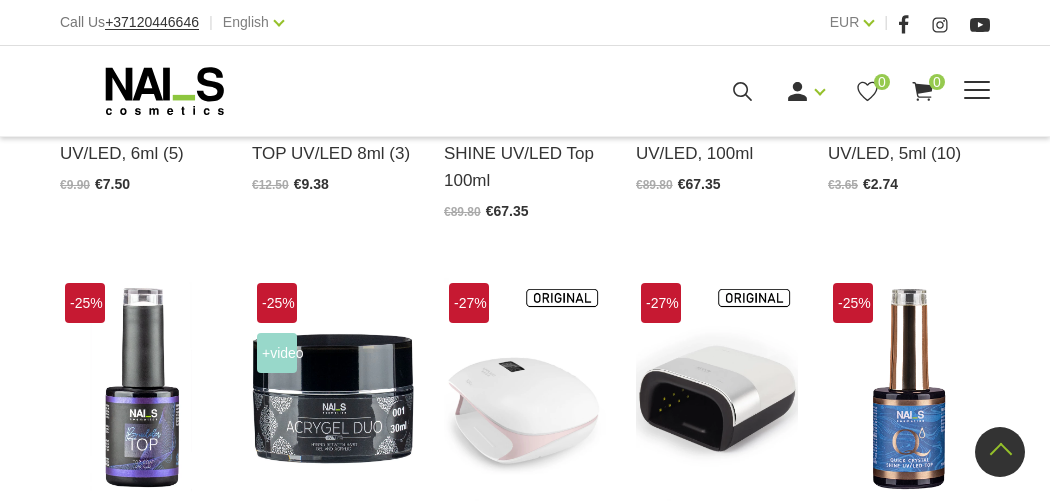 scroll, scrollTop: 533, scrollLeft: 0, axis: vertical 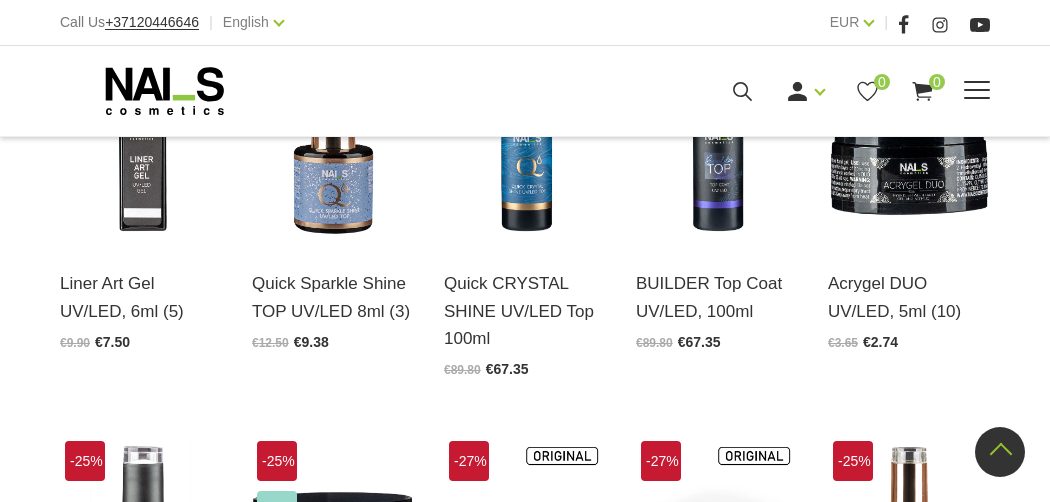 click at bounding box center (977, 91) 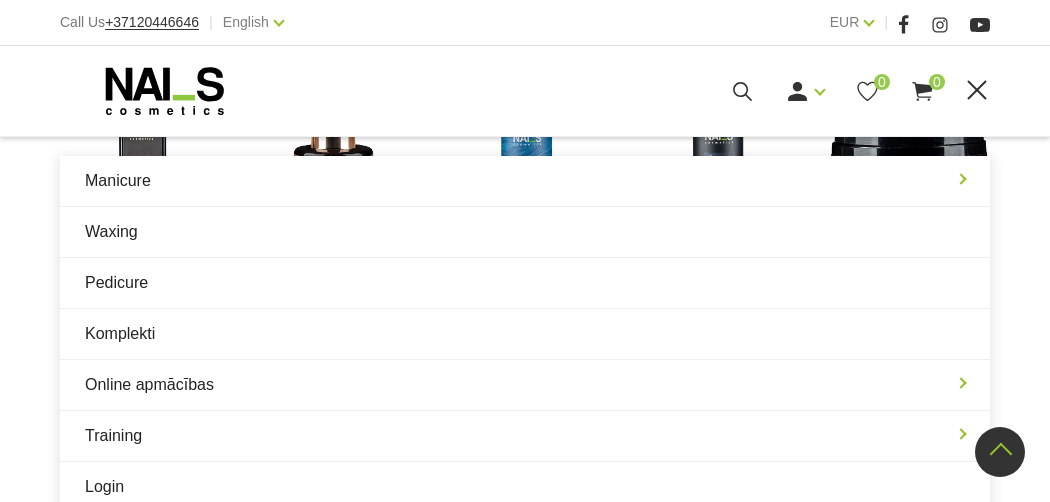 click on "Manicure
Gel polishes
Bases, tops and primers
Gels and acrygels
Nail design
Manicure & Pedicure Essentials
Nail care - manicure
Creams, lotions and scrubs
Accessories
OUTLET
Electrical appliances
Nail drills and bits
Waxing Pedicure Komplekti Online apmācības
Online apmācības
Semināri klātienē
Training
Training
Online Training
Schedule of seminars
Pieteikt salonu
Login Register
0
0" at bounding box center (525, 91) 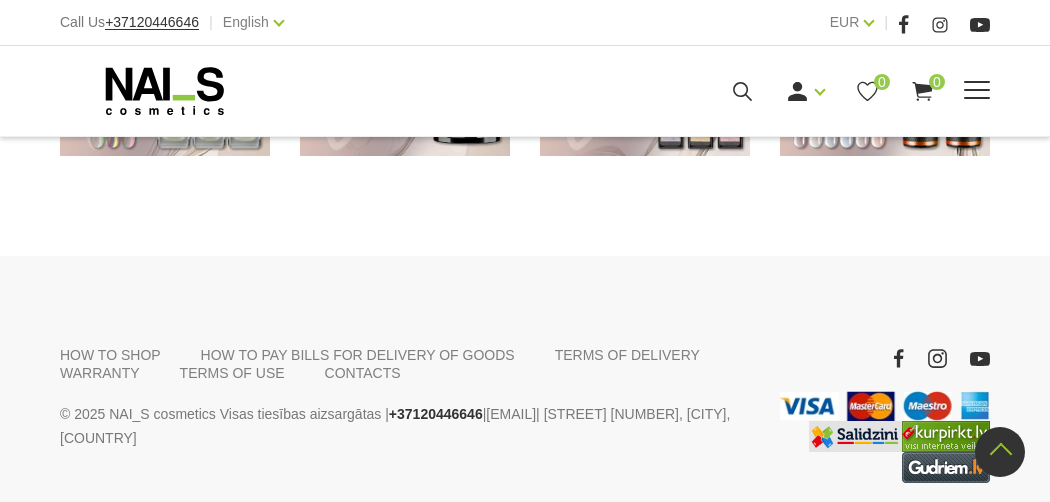 scroll, scrollTop: 1517, scrollLeft: 0, axis: vertical 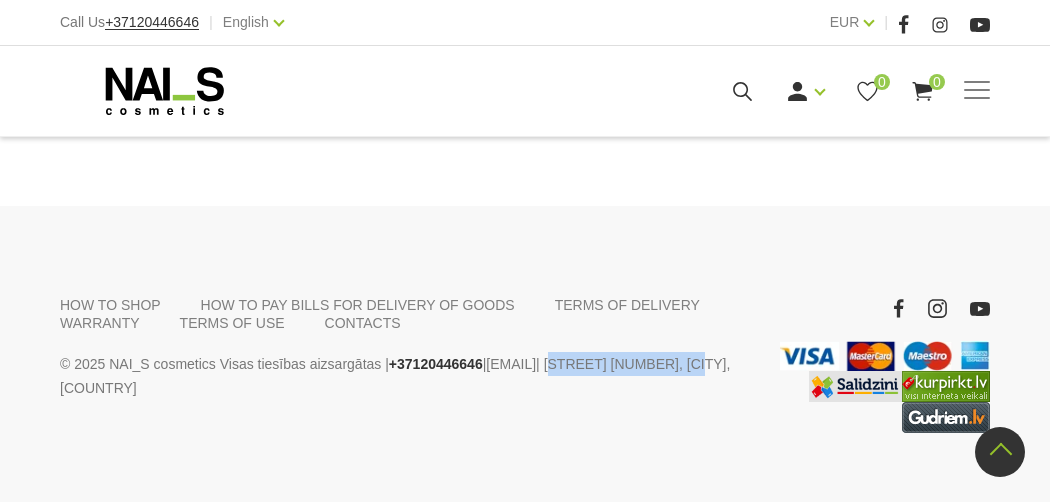 drag, startPoint x: 653, startPoint y: 370, endPoint x: 119, endPoint y: 396, distance: 534.63257 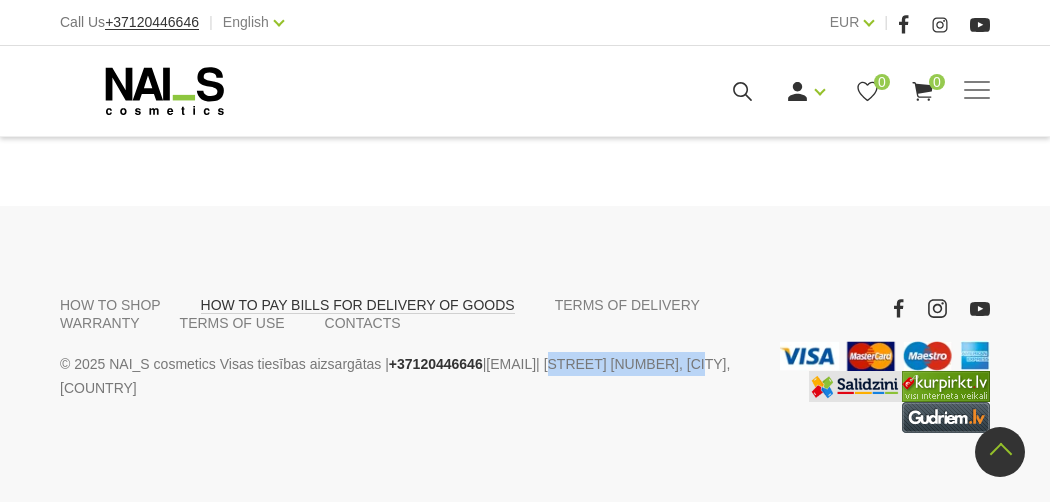 copy on "E.Birznieka Upīša 20a" 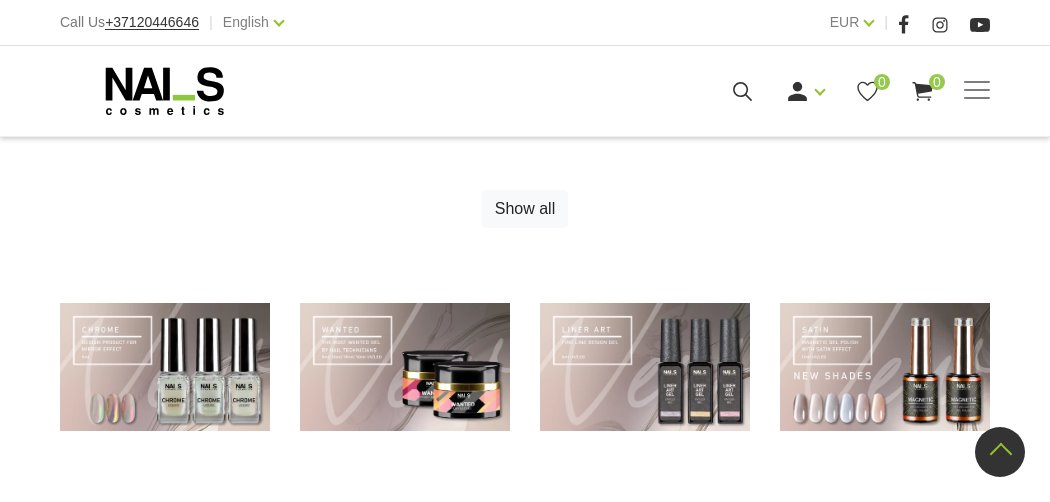 scroll, scrollTop: 850, scrollLeft: 0, axis: vertical 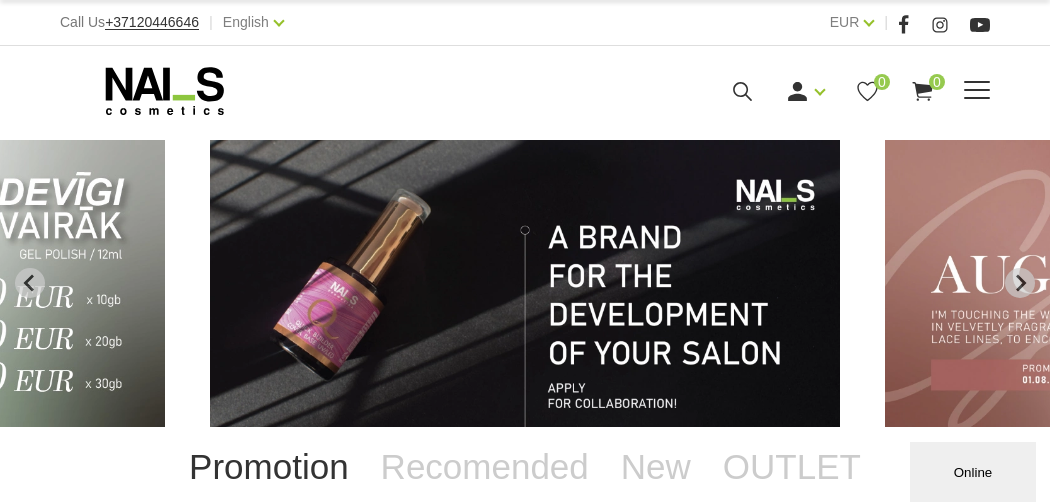 click on "Login Register
0
0" at bounding box center (711, 91) 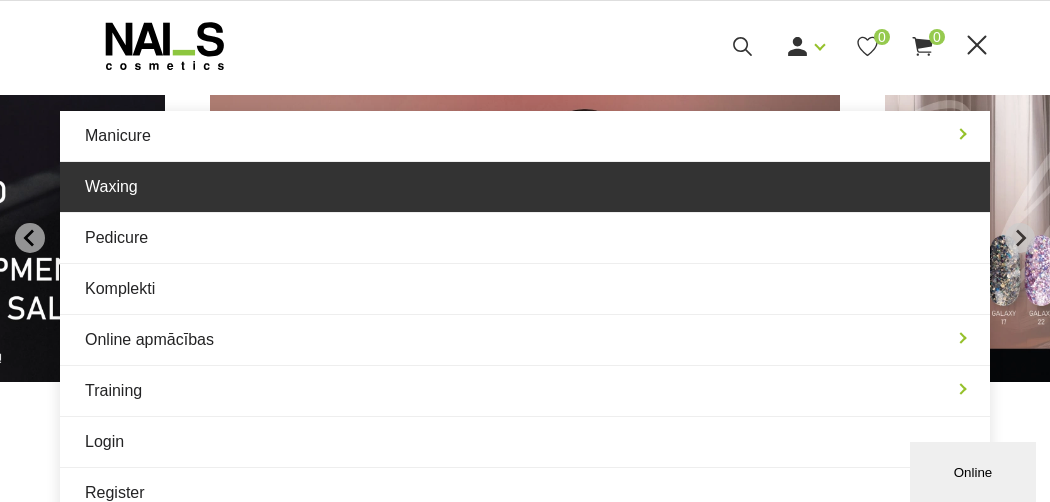 scroll, scrollTop: 0, scrollLeft: 0, axis: both 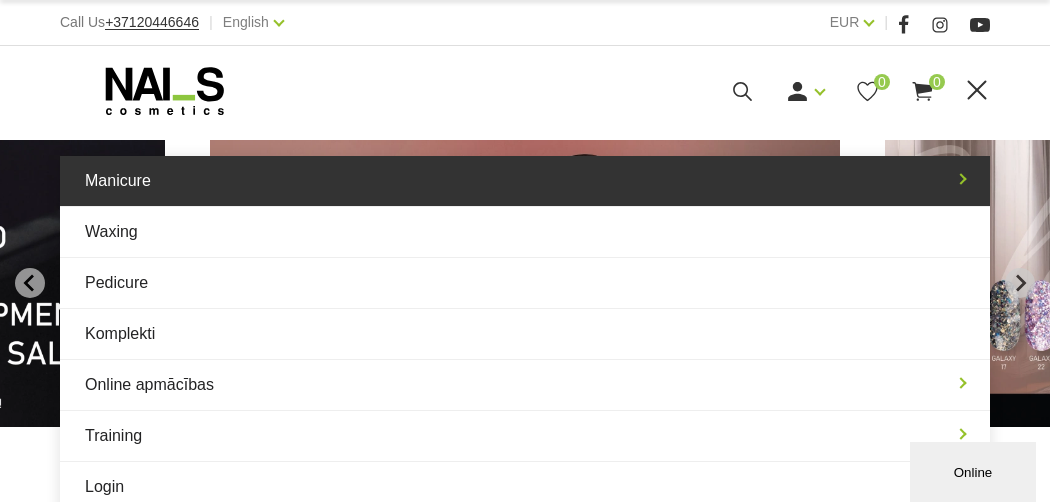 click on "Manicure" at bounding box center (525, 181) 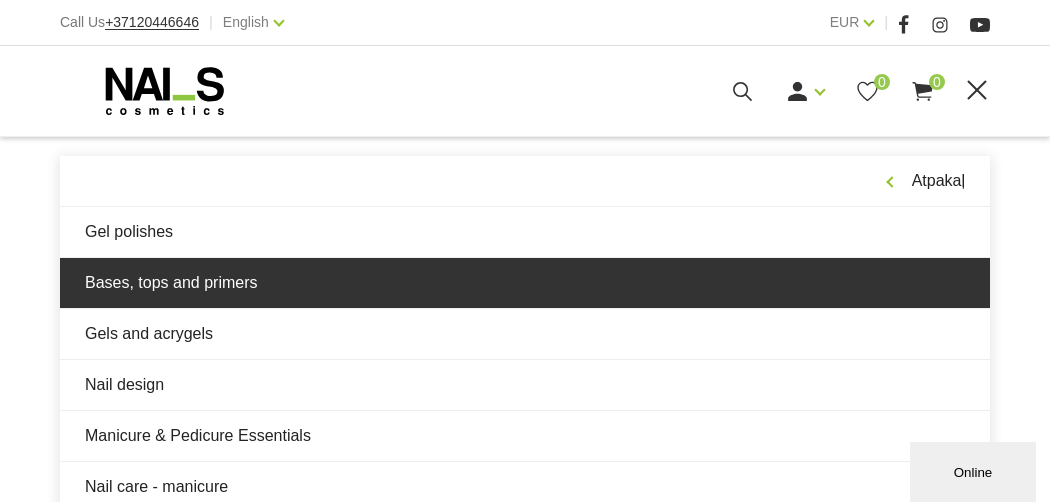 scroll, scrollTop: 400, scrollLeft: 0, axis: vertical 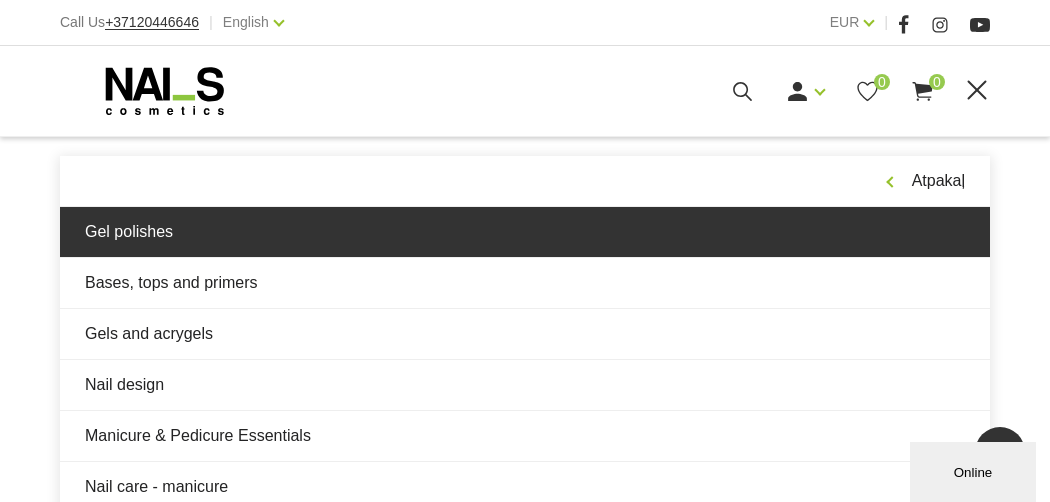 click on "Gel polishes" at bounding box center (525, 232) 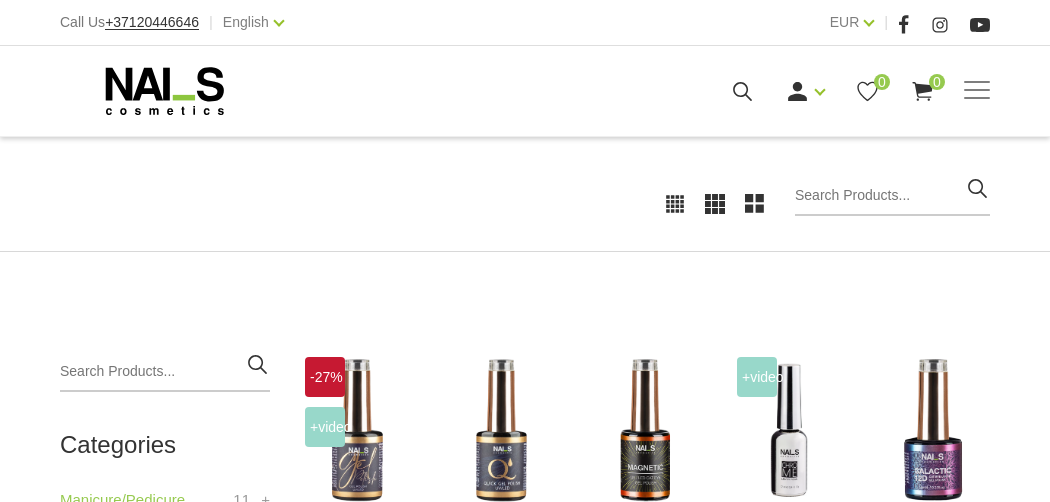 scroll, scrollTop: 533, scrollLeft: 0, axis: vertical 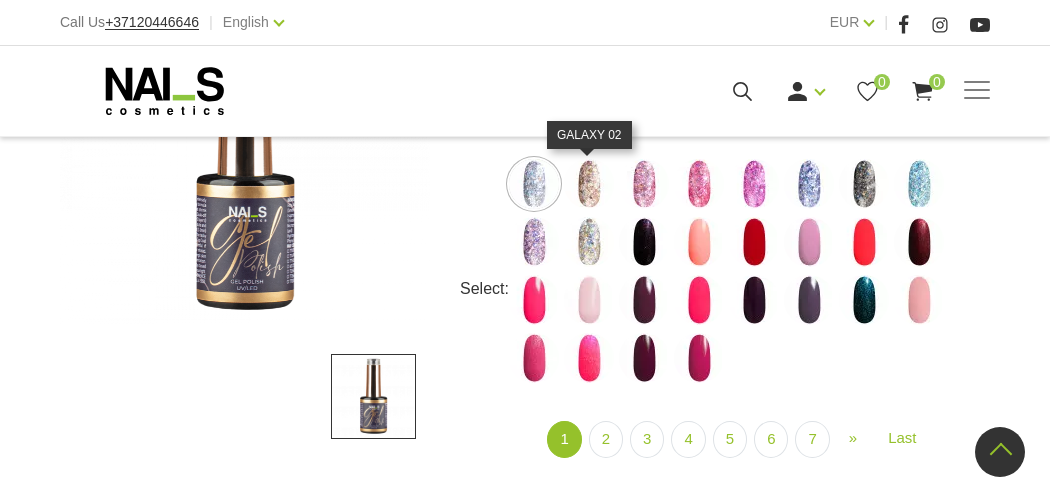 click at bounding box center [589, 184] 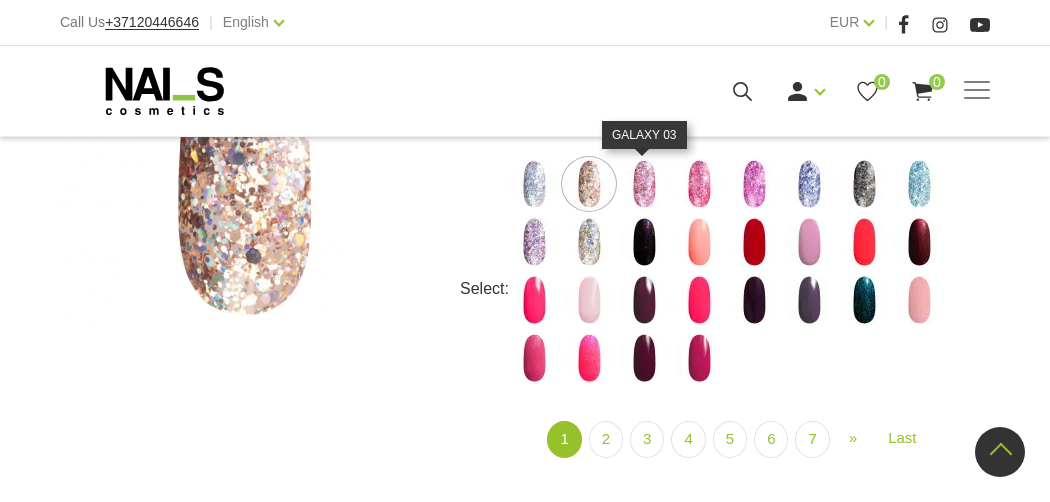 click at bounding box center [644, 184] 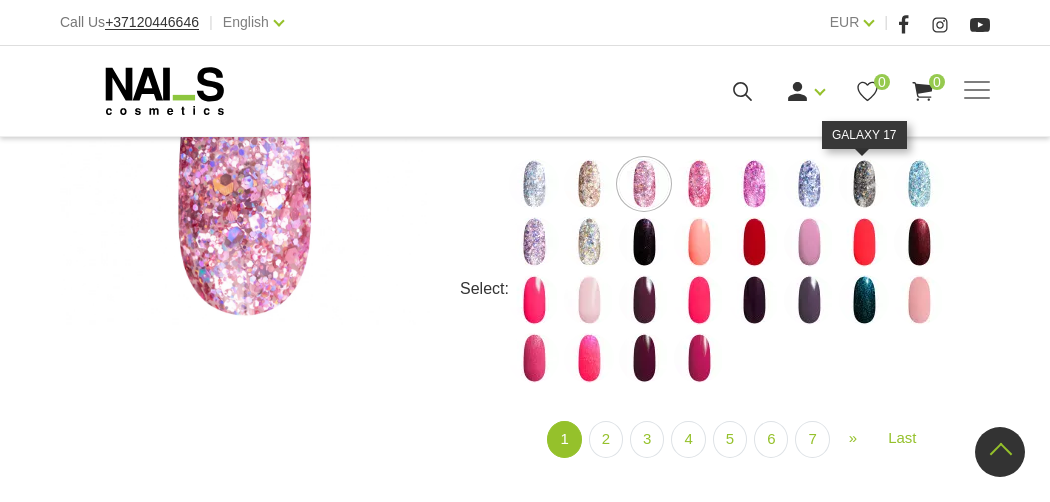 click at bounding box center (864, 184) 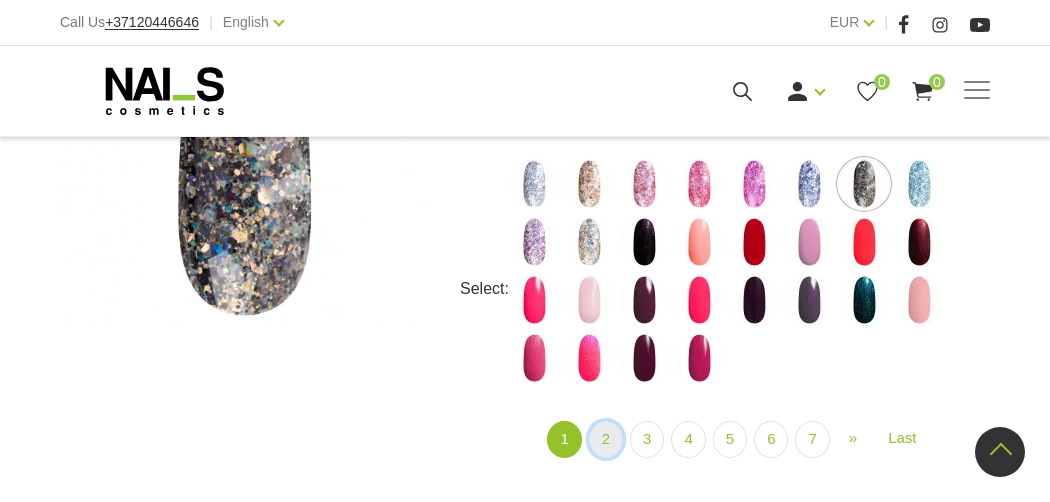 click on "2" at bounding box center [606, 439] 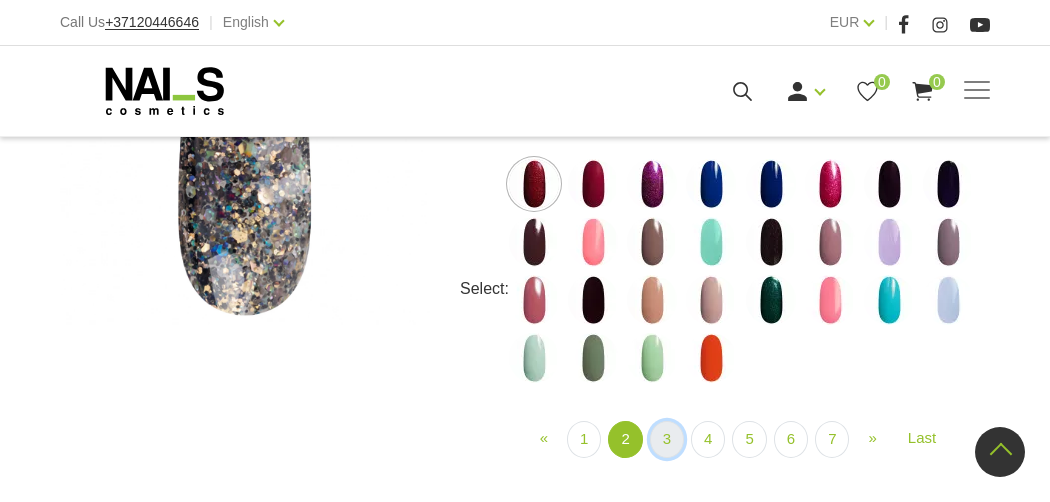click on "3" at bounding box center [667, 439] 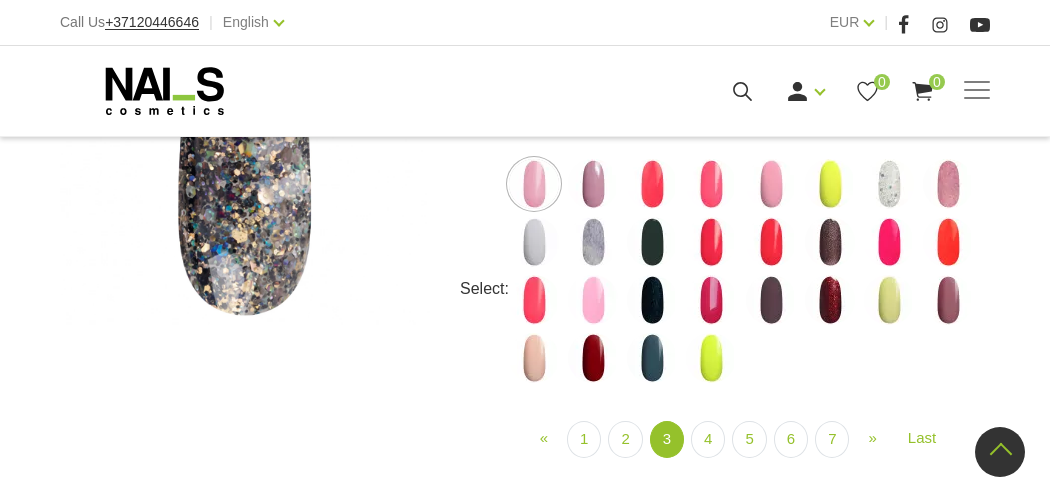 click at bounding box center (593, 242) 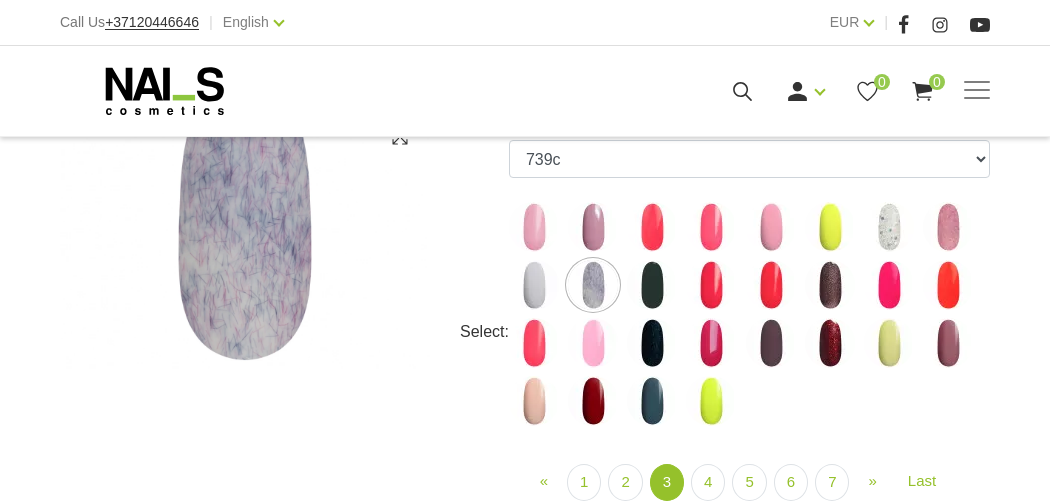 scroll, scrollTop: 400, scrollLeft: 0, axis: vertical 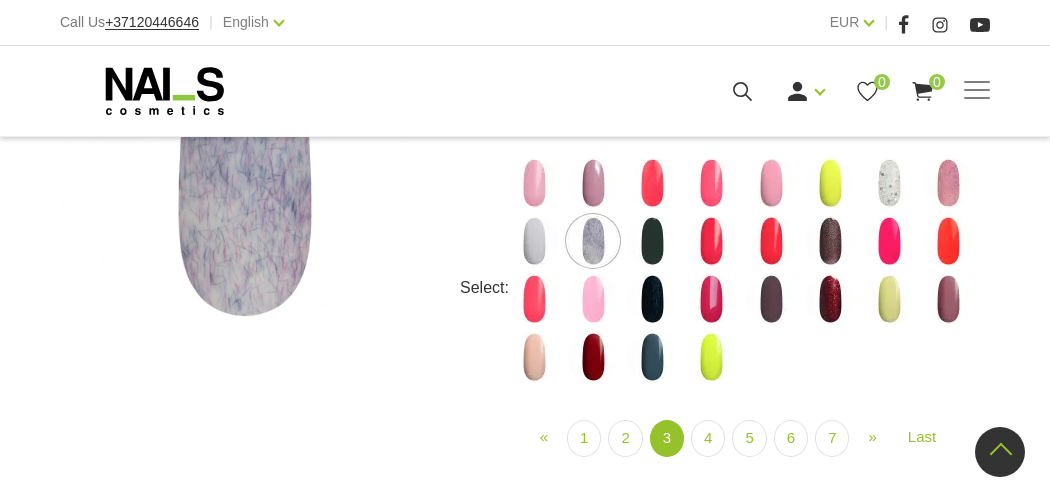 click at bounding box center (889, 183) 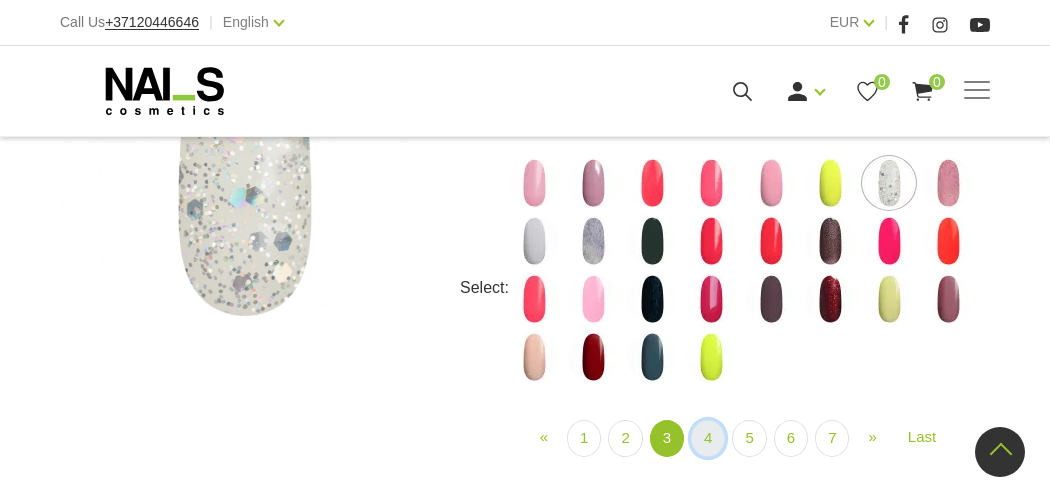 click on "4" at bounding box center [708, 438] 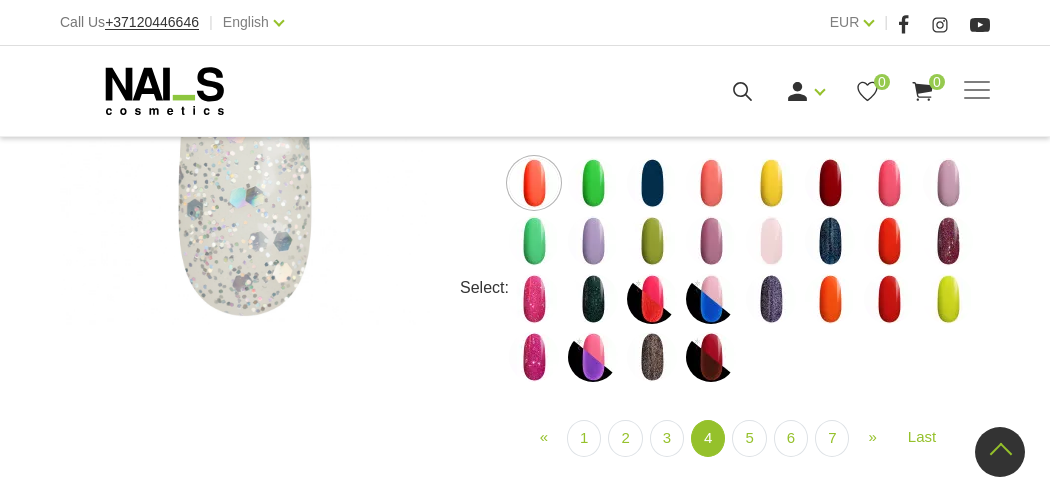 click at bounding box center [711, 357] 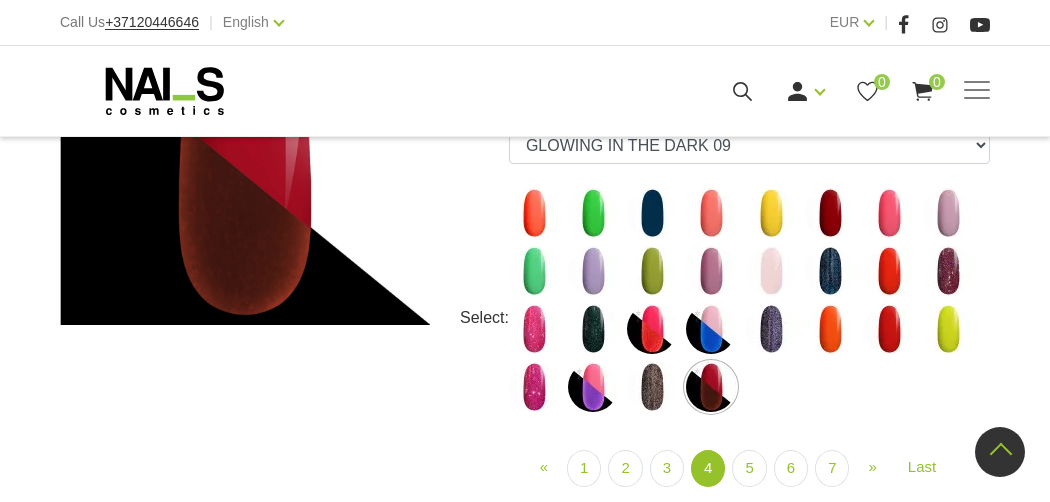 click at bounding box center (593, 387) 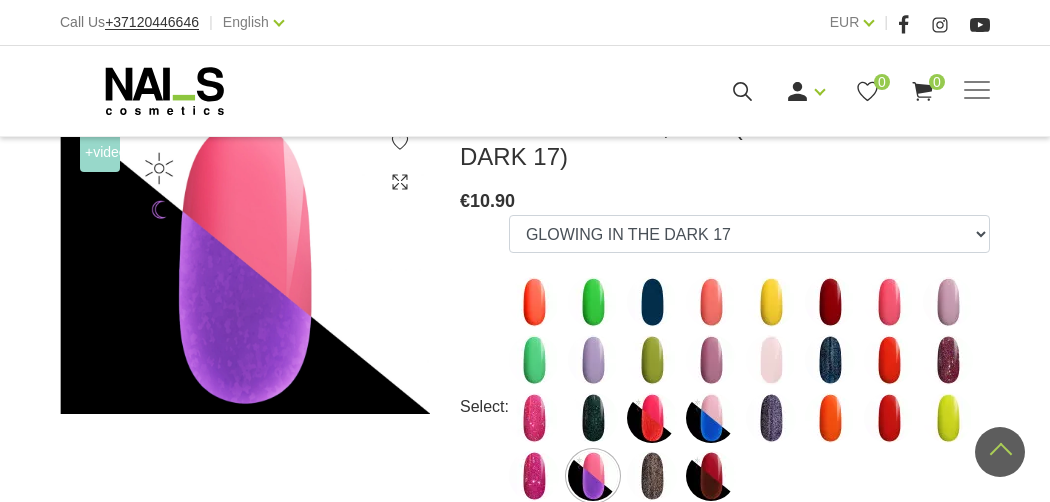 scroll, scrollTop: 267, scrollLeft: 0, axis: vertical 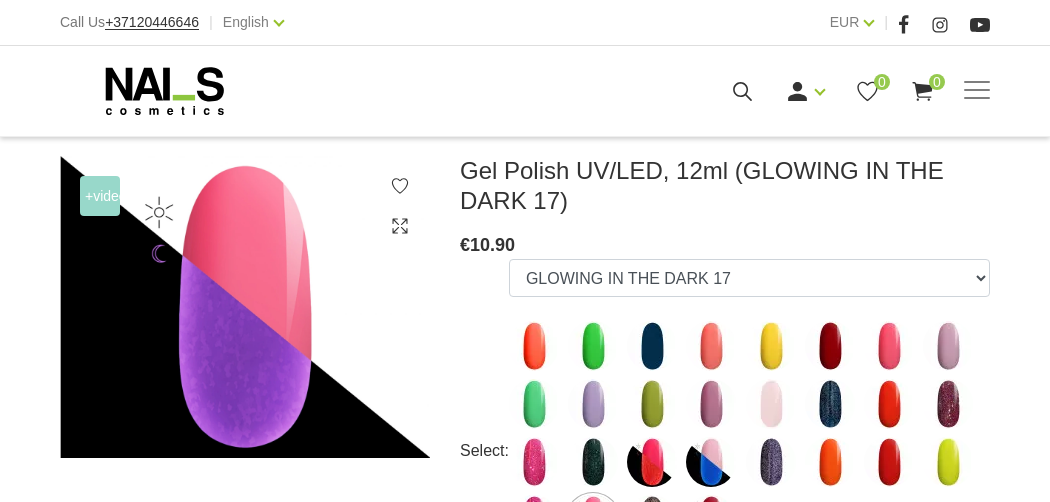 click at bounding box center (830, 462) 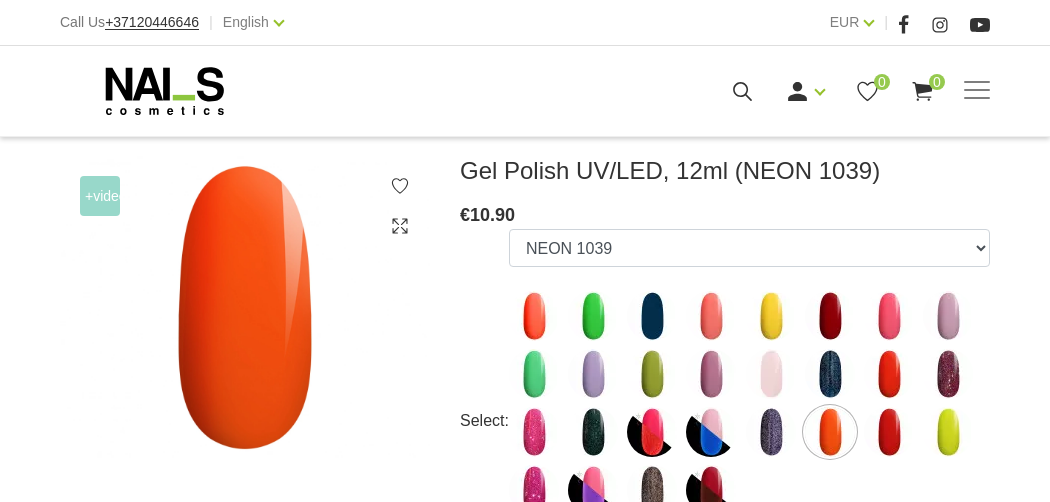 click on "GALAXY 01
GALAXY 02
GALAXY 03
GALAXY 04
GALAXY 05
GALAXY 07
GALAXY 17
GALAXY 21
GALAXY 22
GALAXY 24
001g
001n
003c
008b
011n
012g
016n 020b 044v 065v 068p 069v 083g CL1" at bounding box center [749, 376] 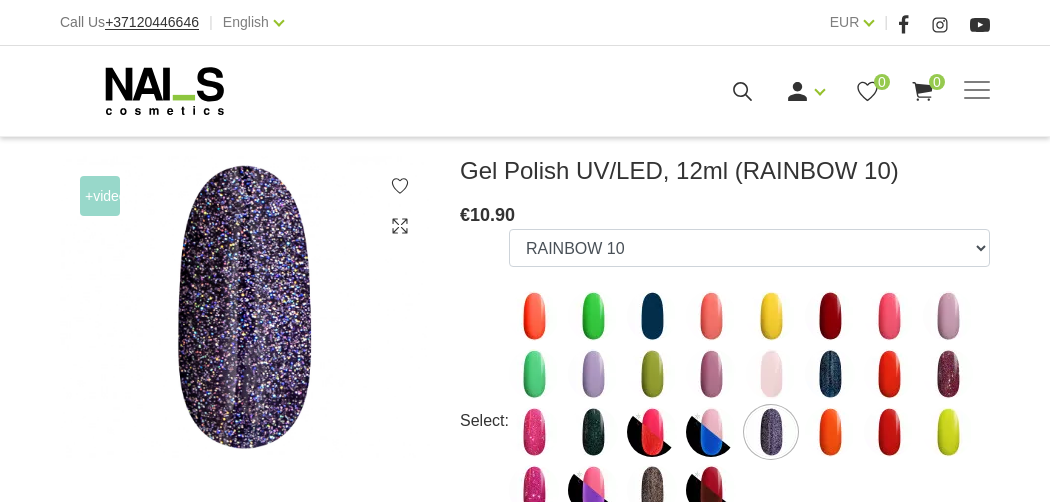click at bounding box center (830, 374) 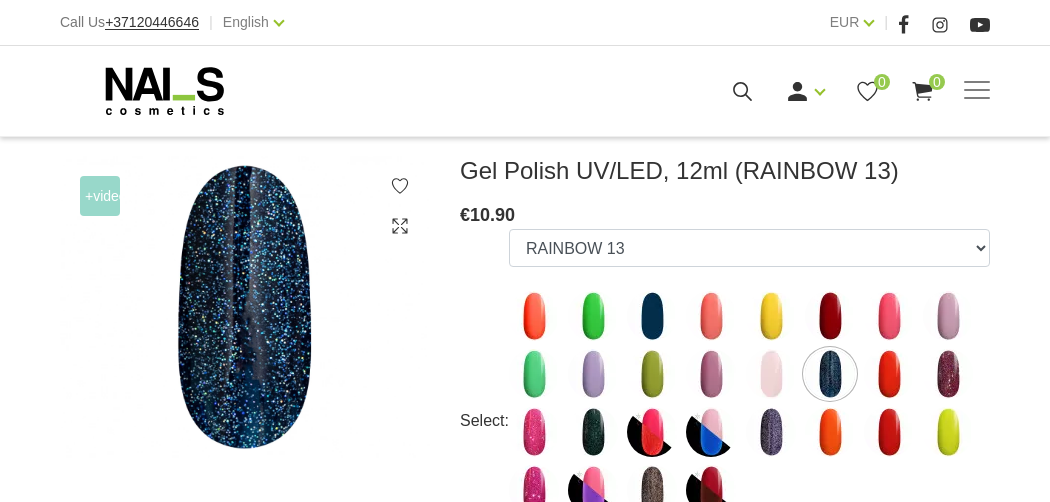 click at bounding box center [948, 374] 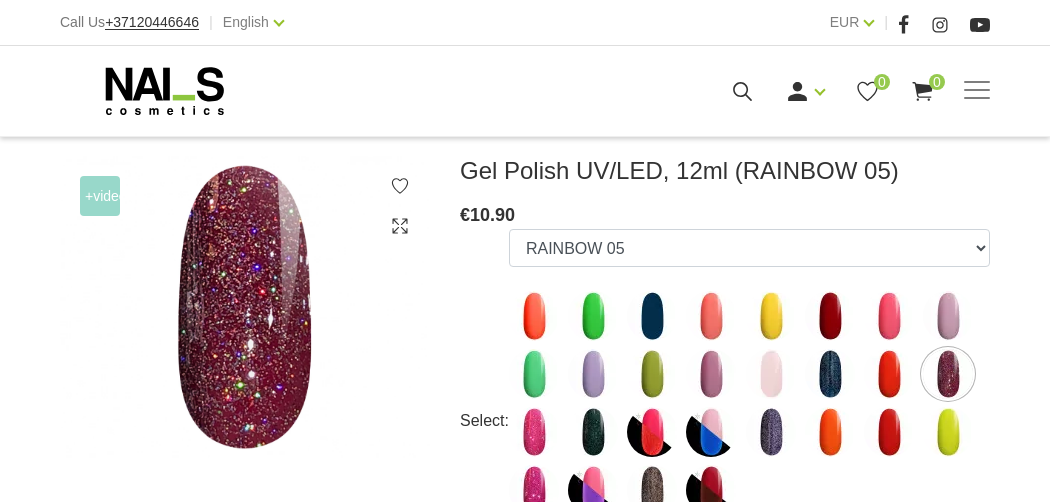 click at bounding box center [652, 316] 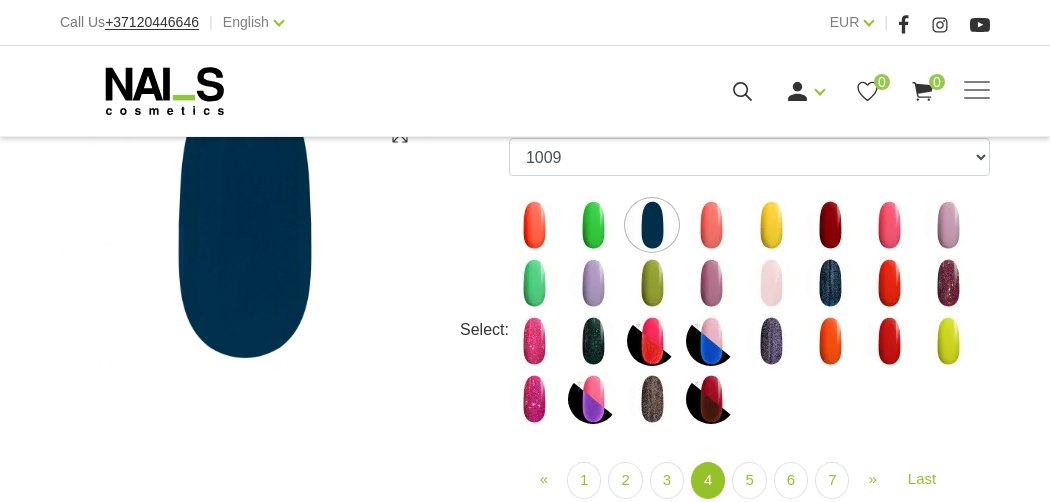 scroll, scrollTop: 533, scrollLeft: 0, axis: vertical 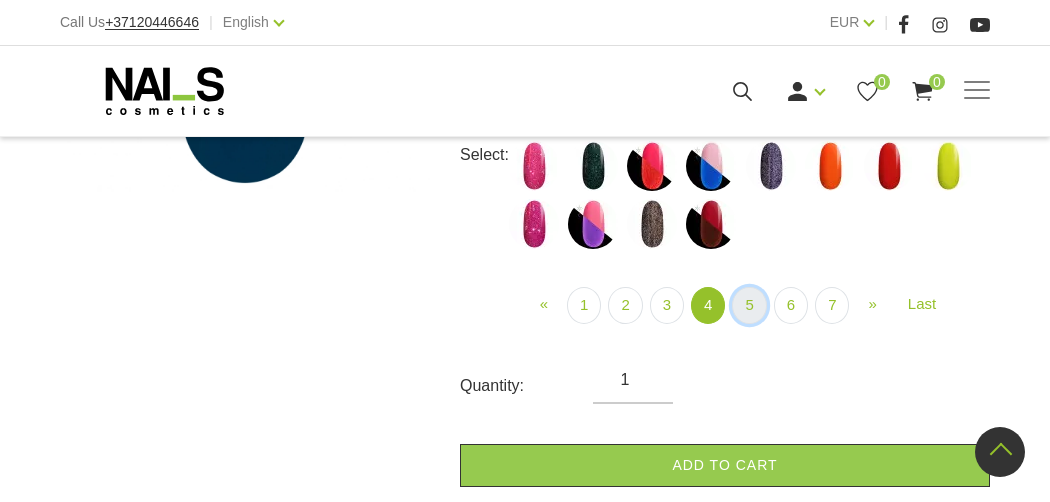 click on "5" at bounding box center [749, 305] 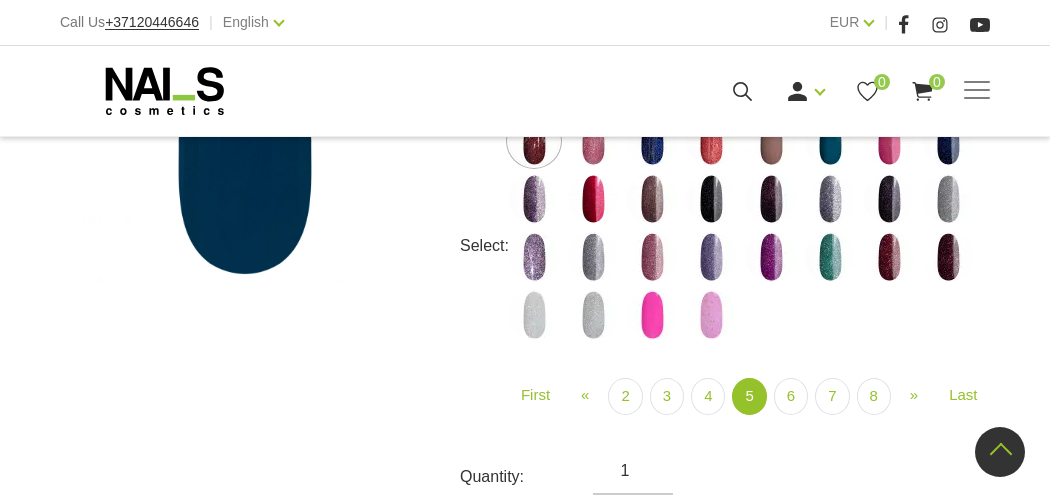 scroll, scrollTop: 400, scrollLeft: 0, axis: vertical 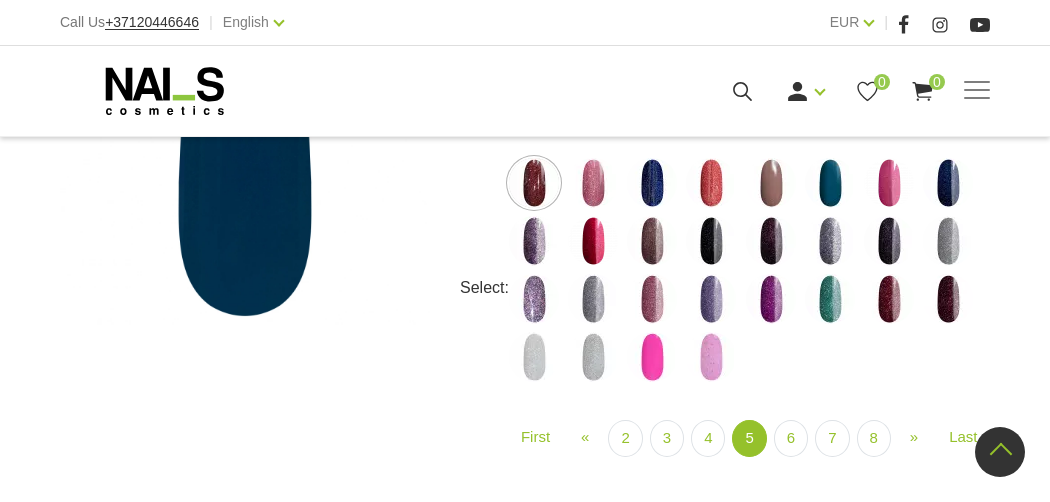 click at bounding box center [593, 357] 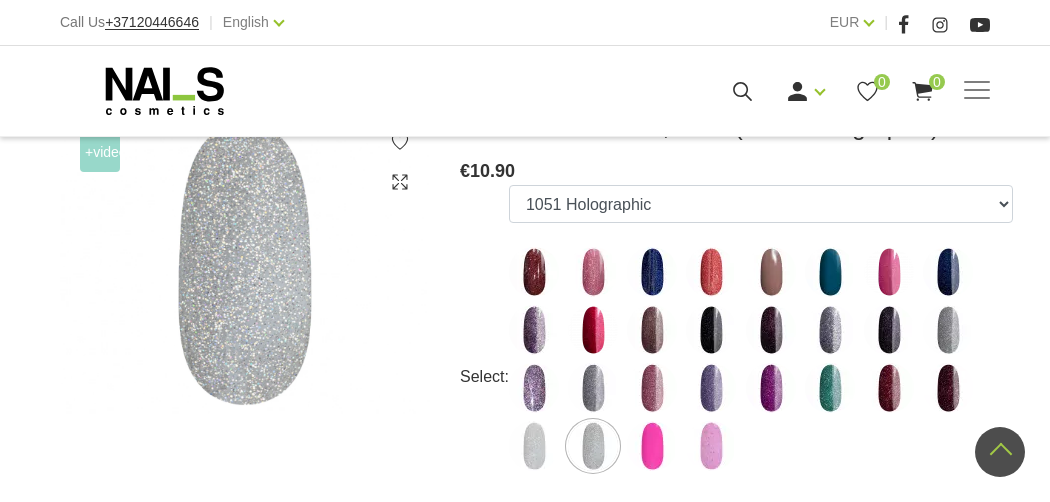 scroll, scrollTop: 267, scrollLeft: 0, axis: vertical 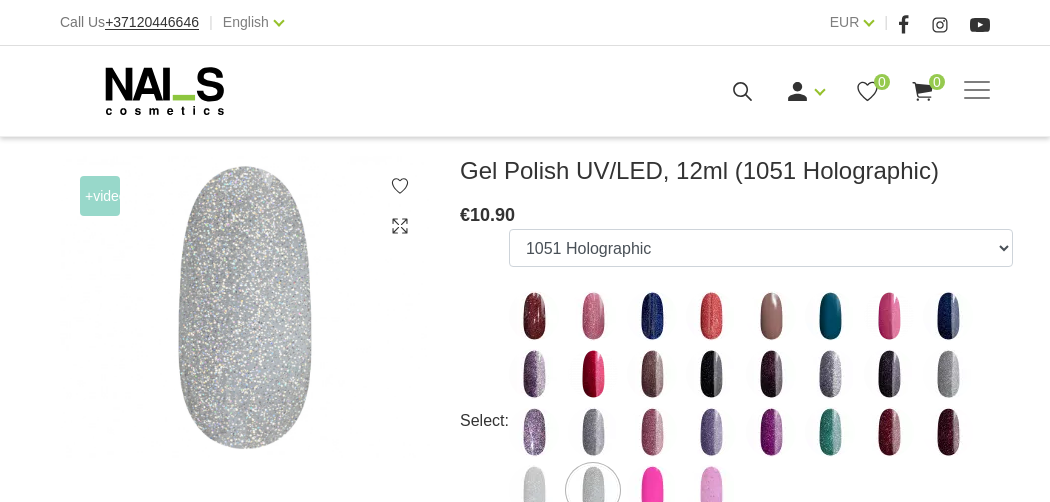 click at bounding box center (534, 490) 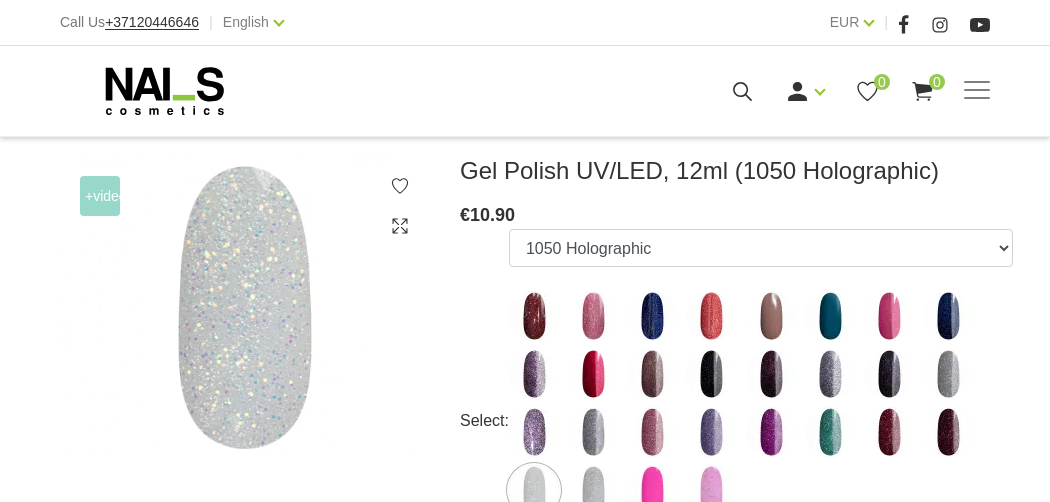 click at bounding box center (652, 432) 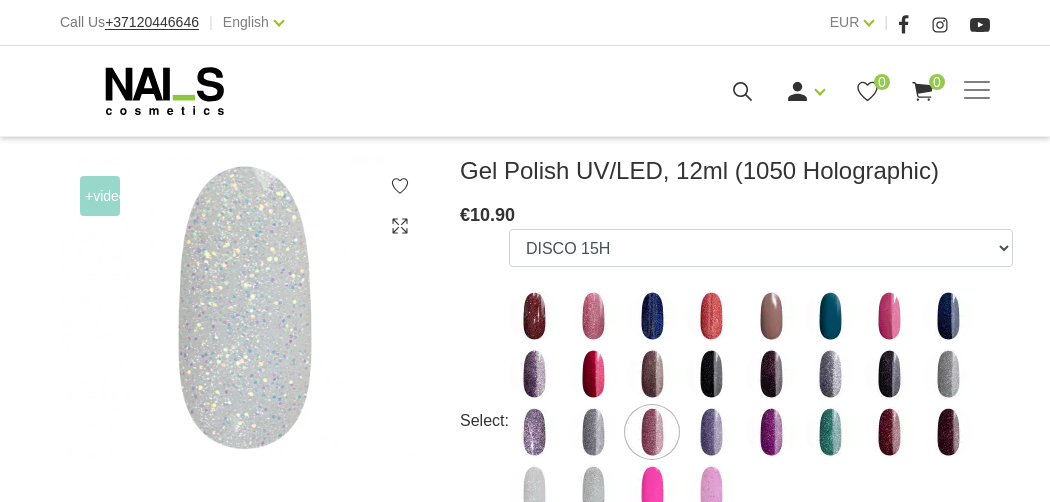 click at bounding box center [593, 432] 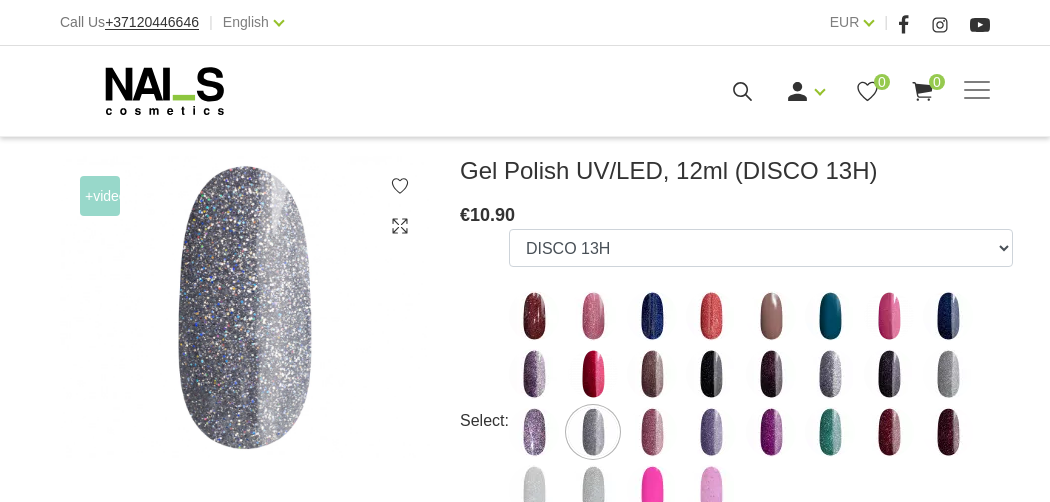 click at bounding box center [711, 432] 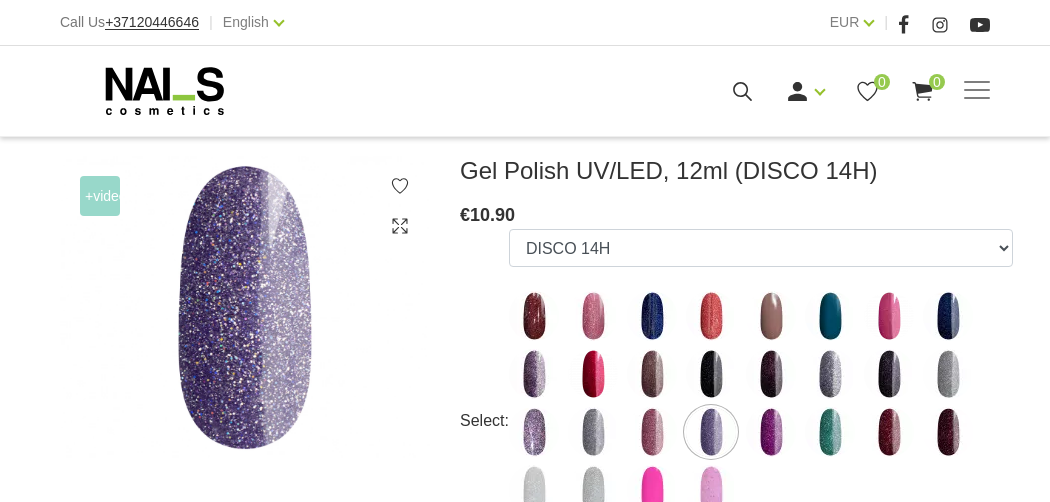 click at bounding box center [830, 374] 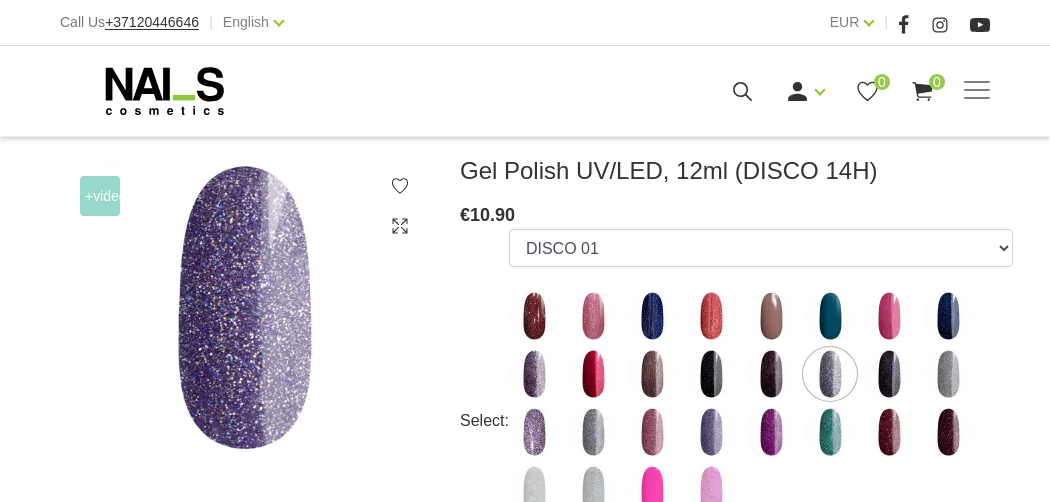 click at bounding box center (830, 374) 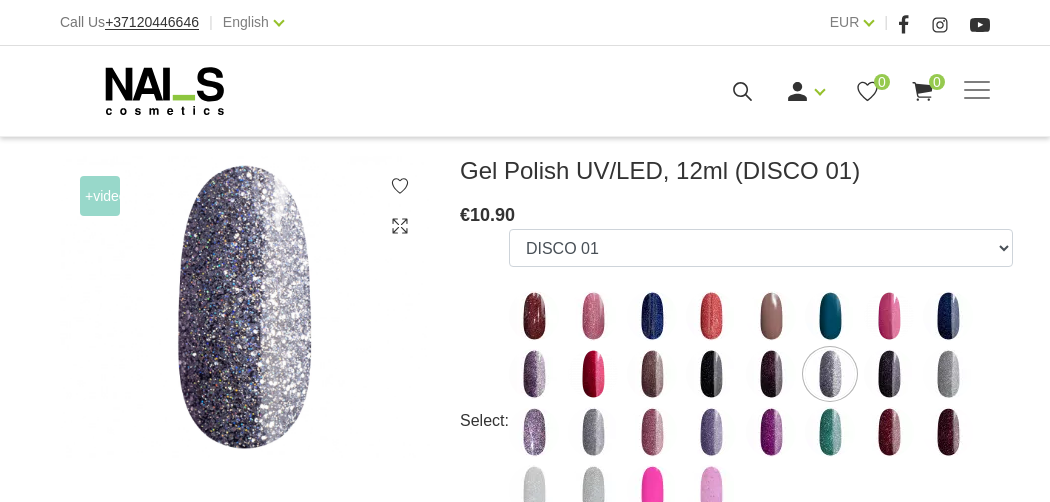 click at bounding box center [889, 374] 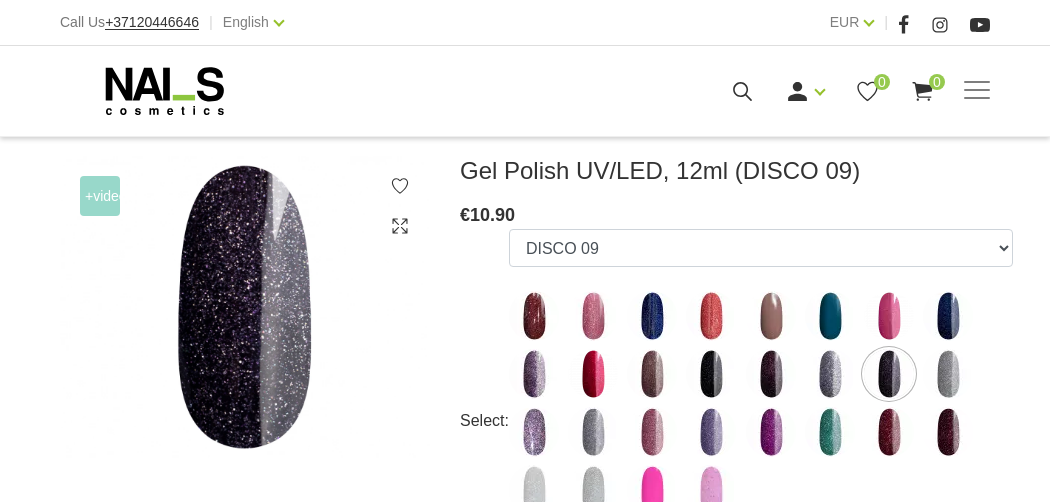 click at bounding box center (948, 374) 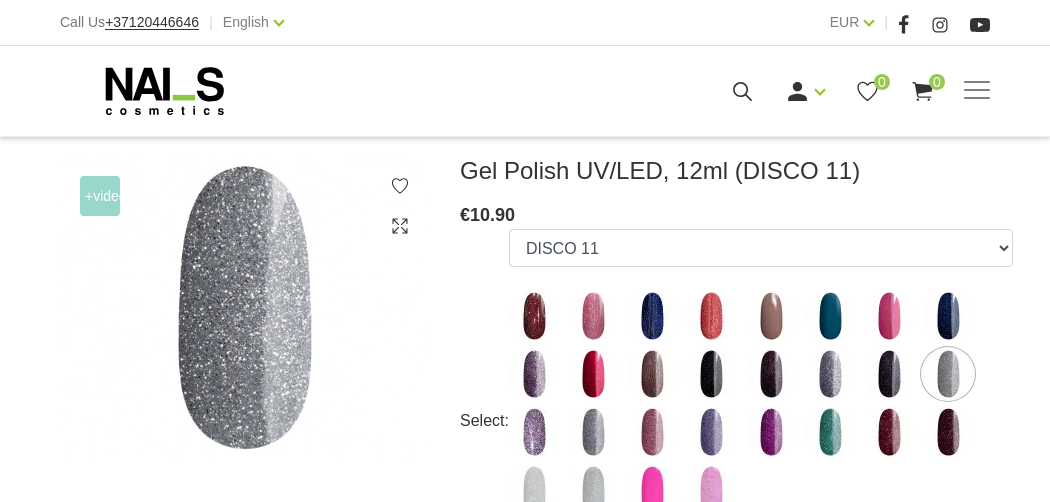 click at bounding box center [534, 374] 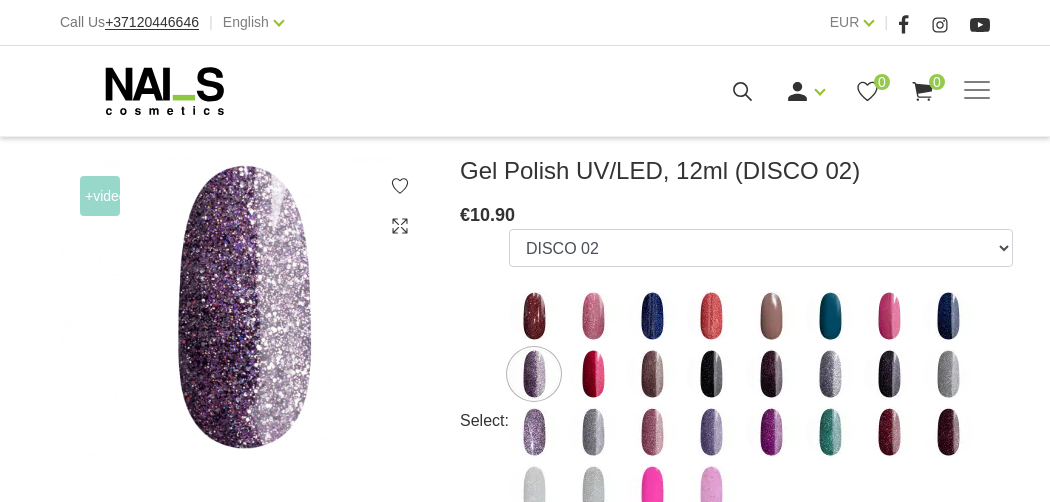 click at bounding box center [593, 374] 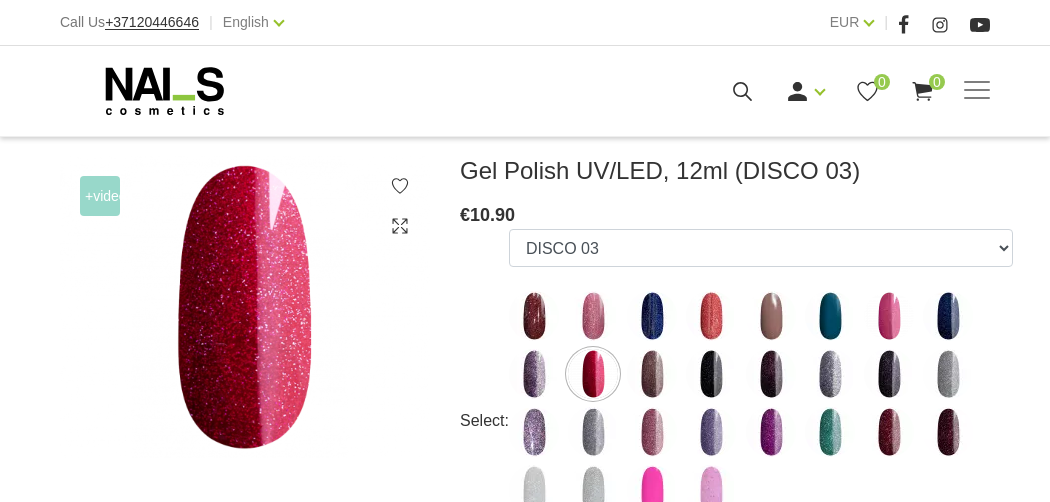 click at bounding box center [652, 316] 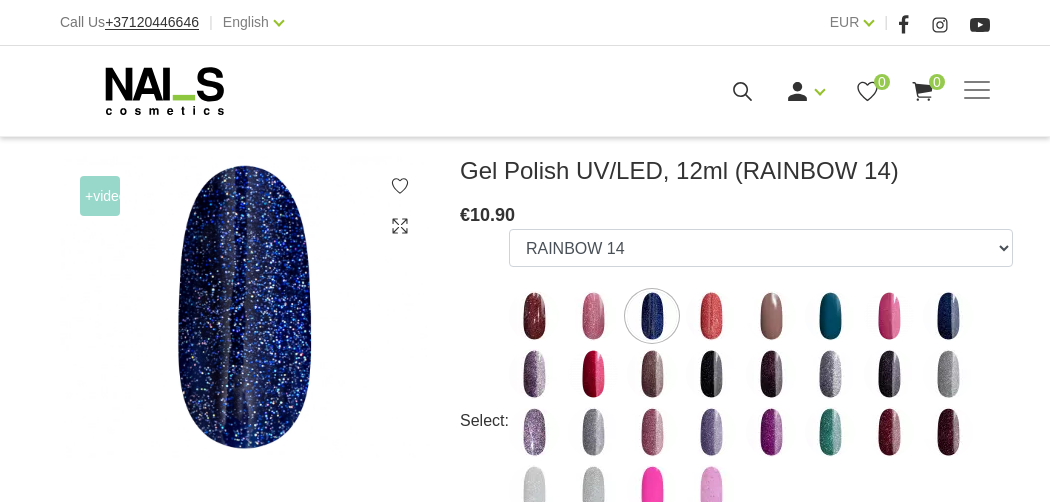 click at bounding box center [711, 316] 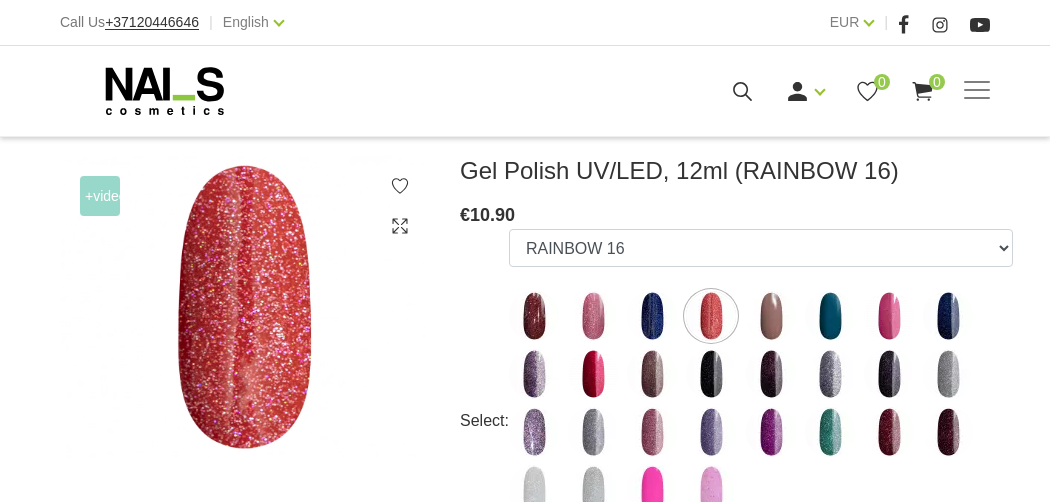 click at bounding box center (771, 316) 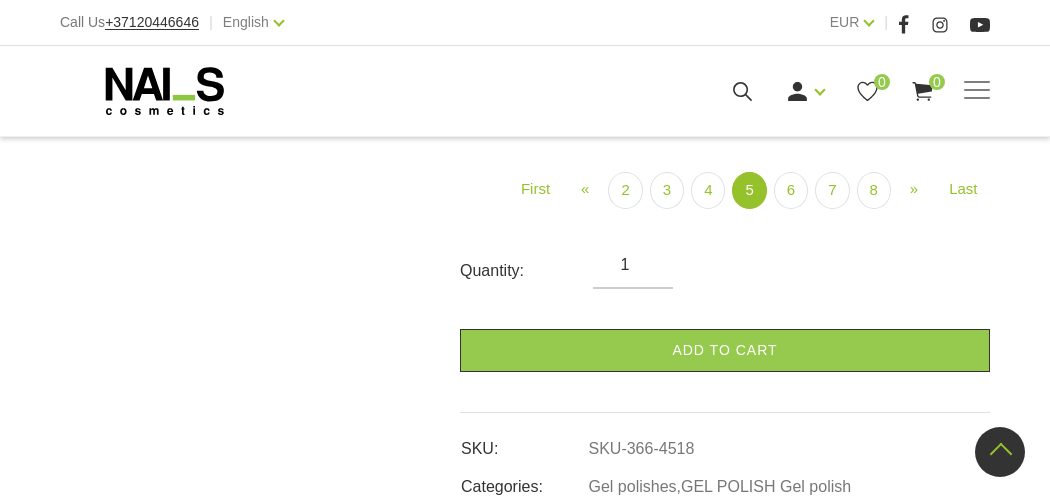 scroll, scrollTop: 533, scrollLeft: 0, axis: vertical 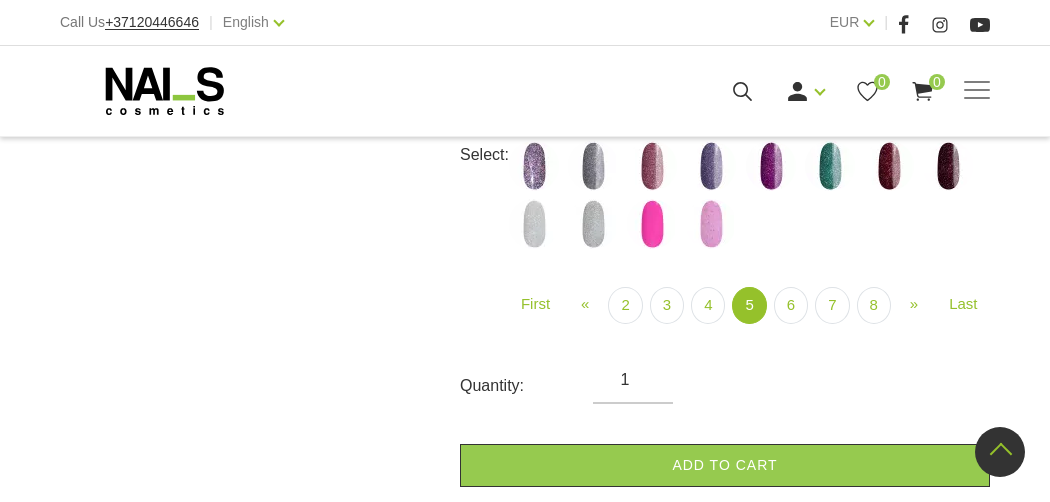 click on "First
«
Prev
2
3
4
5
(current)
»" at bounding box center (761, 317) 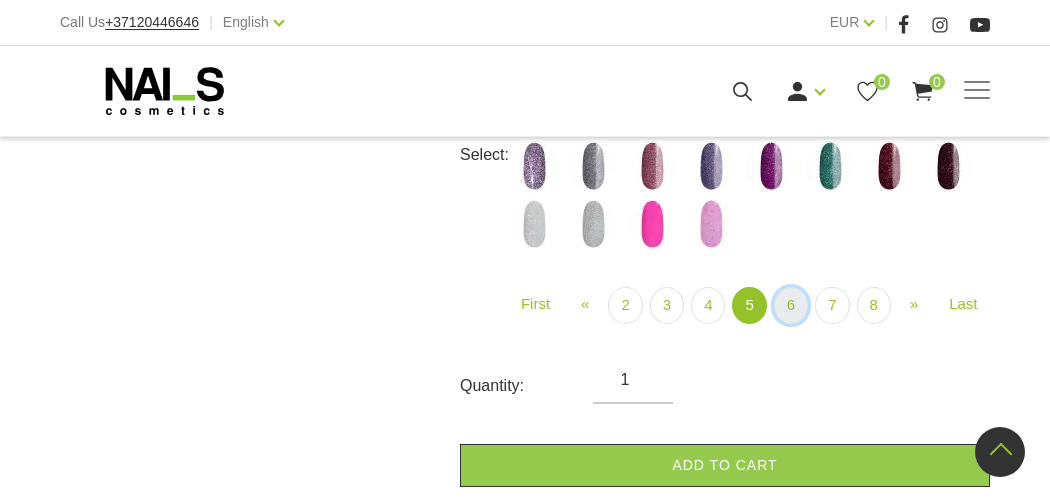 click on "6" at bounding box center [791, 305] 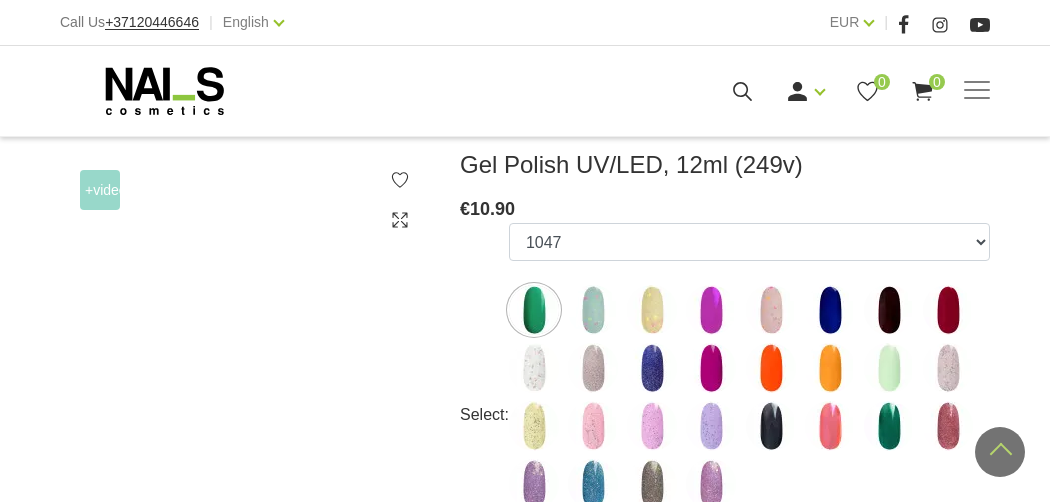 scroll, scrollTop: 267, scrollLeft: 0, axis: vertical 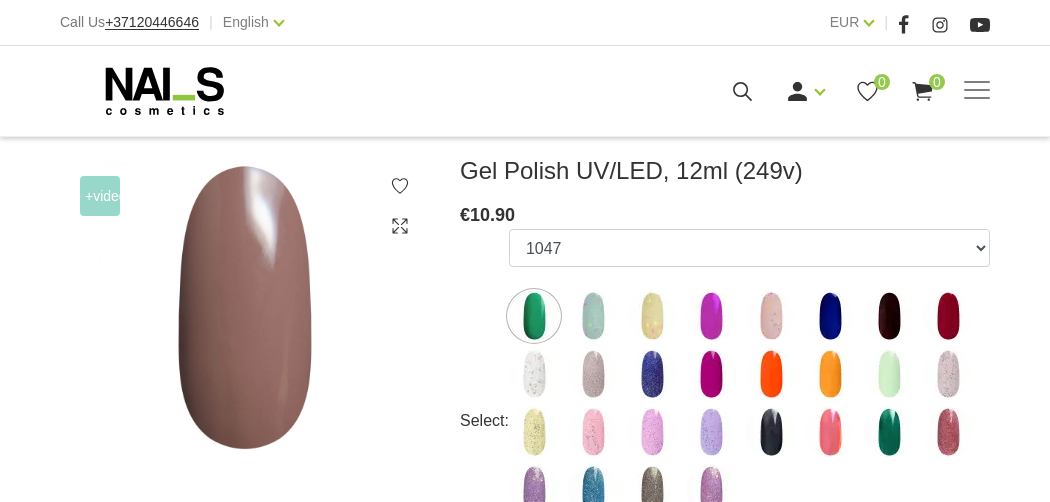 click at bounding box center (593, 374) 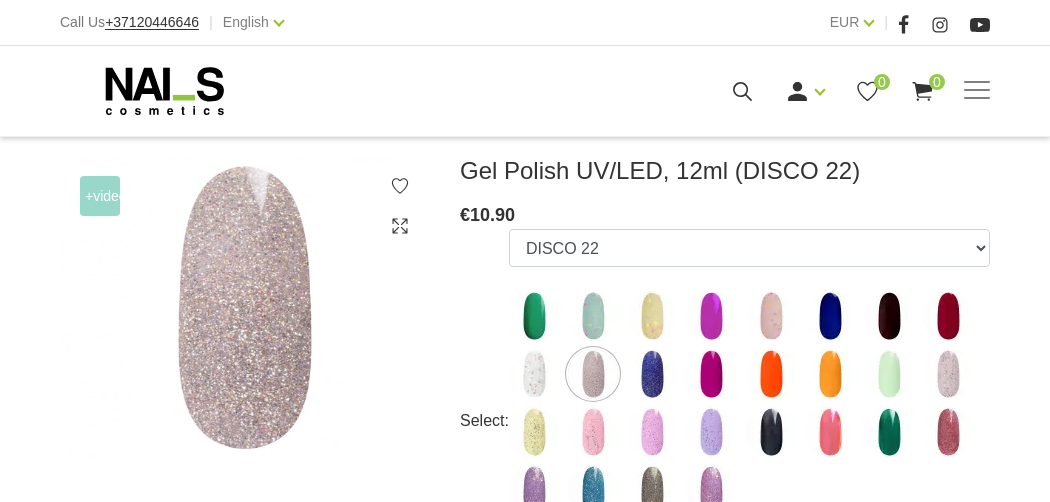 click at bounding box center [652, 316] 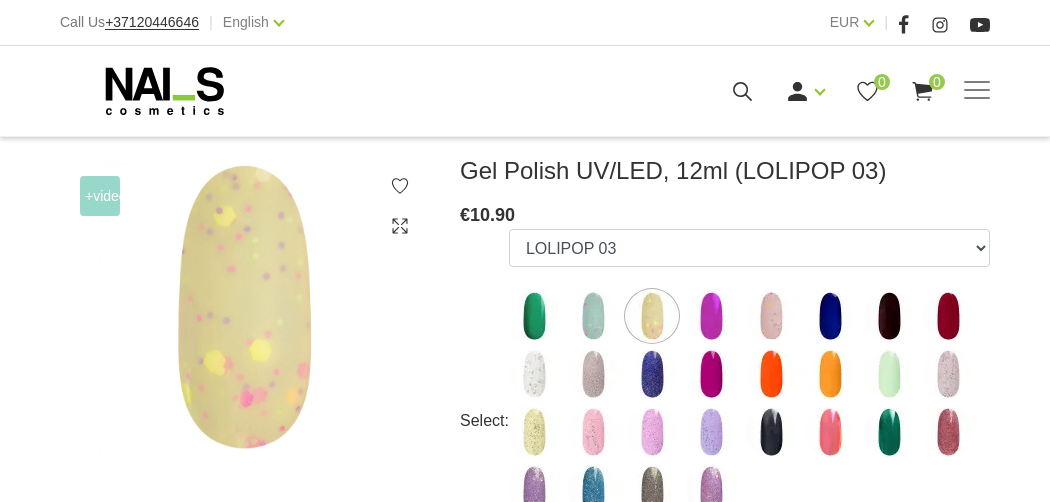 click at bounding box center (948, 374) 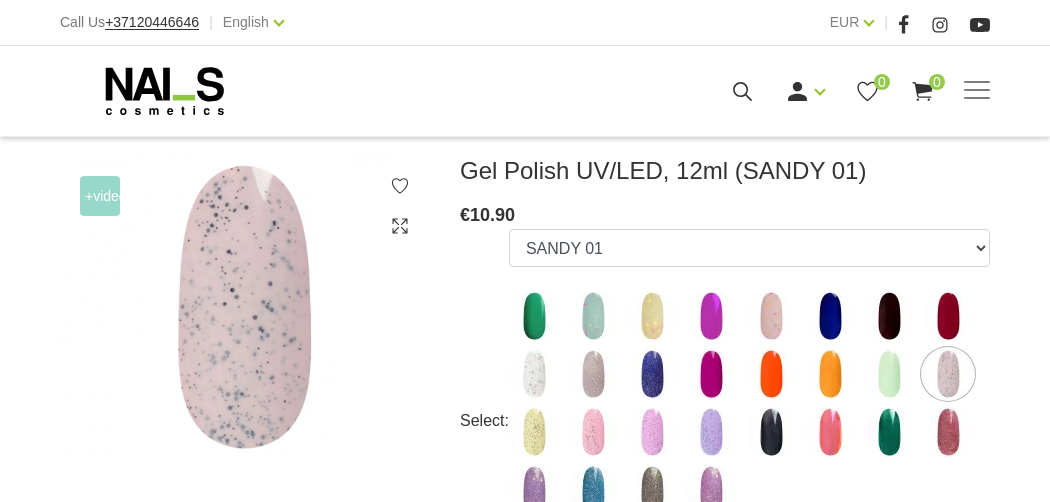 scroll, scrollTop: 533, scrollLeft: 0, axis: vertical 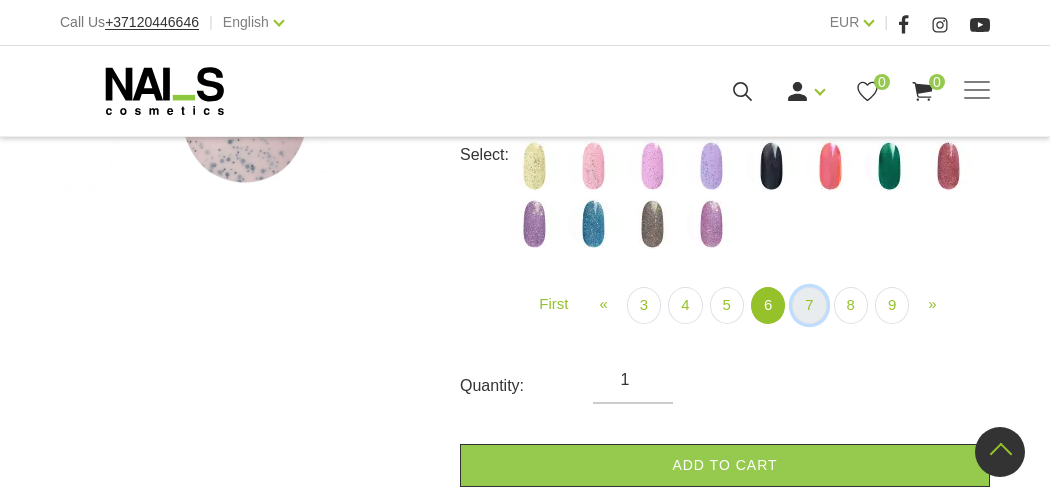 click on "7" at bounding box center (809, 305) 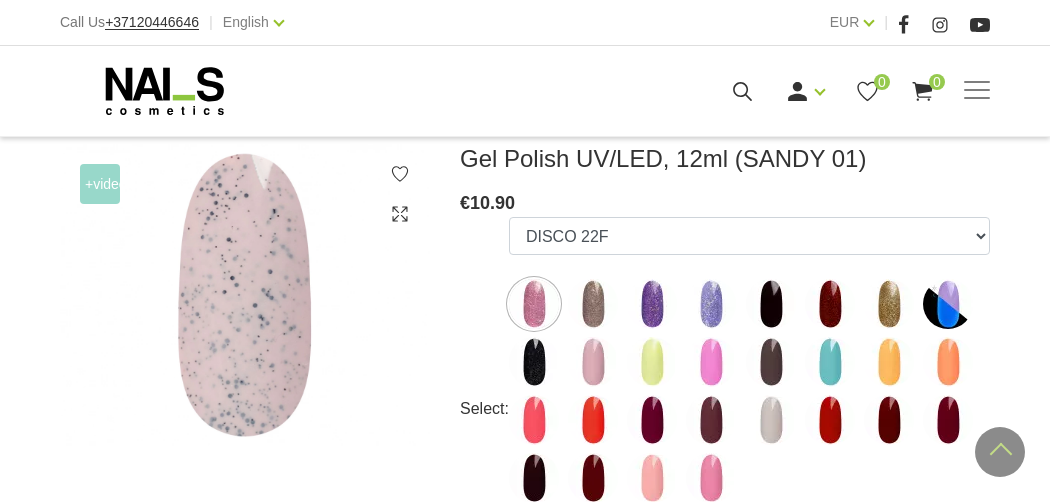 scroll, scrollTop: 267, scrollLeft: 0, axis: vertical 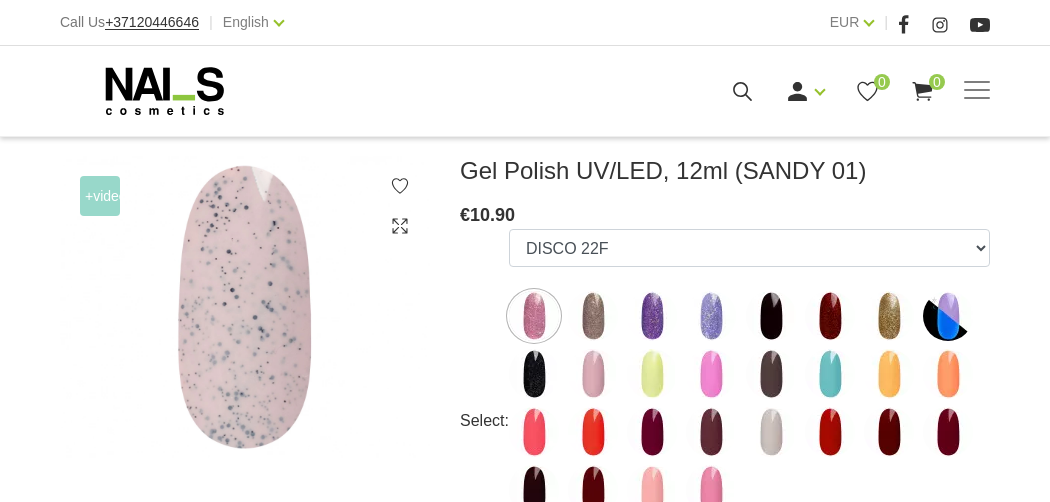 click at bounding box center [652, 316] 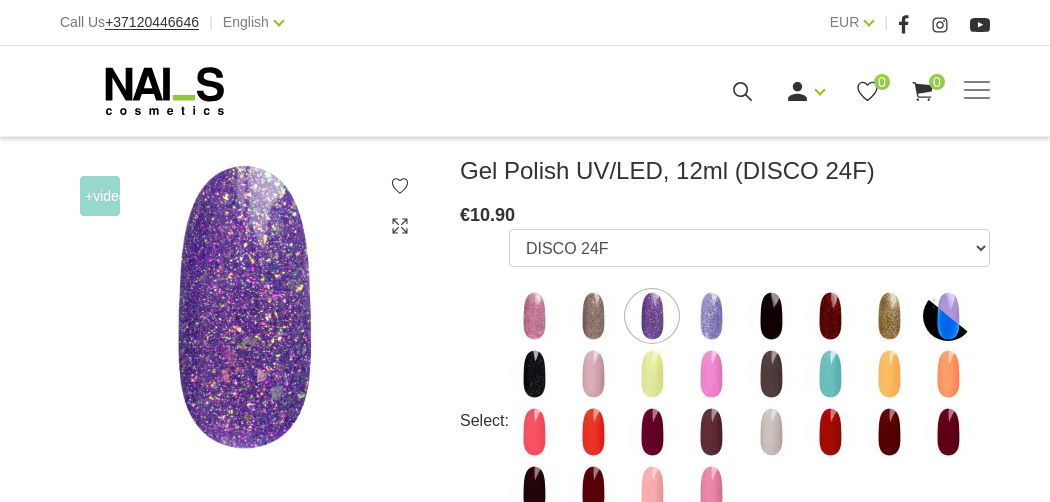 click at bounding box center [593, 316] 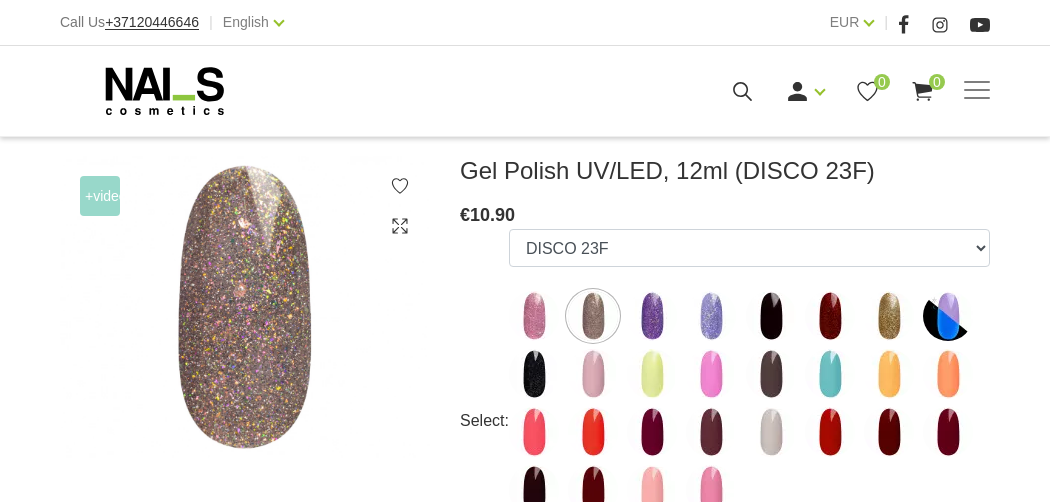 click at bounding box center [771, 432] 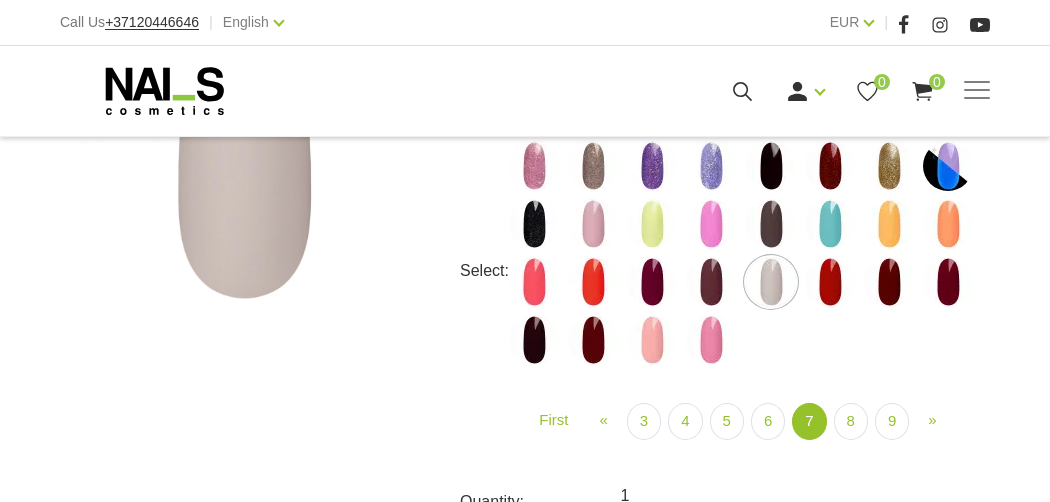 scroll, scrollTop: 667, scrollLeft: 0, axis: vertical 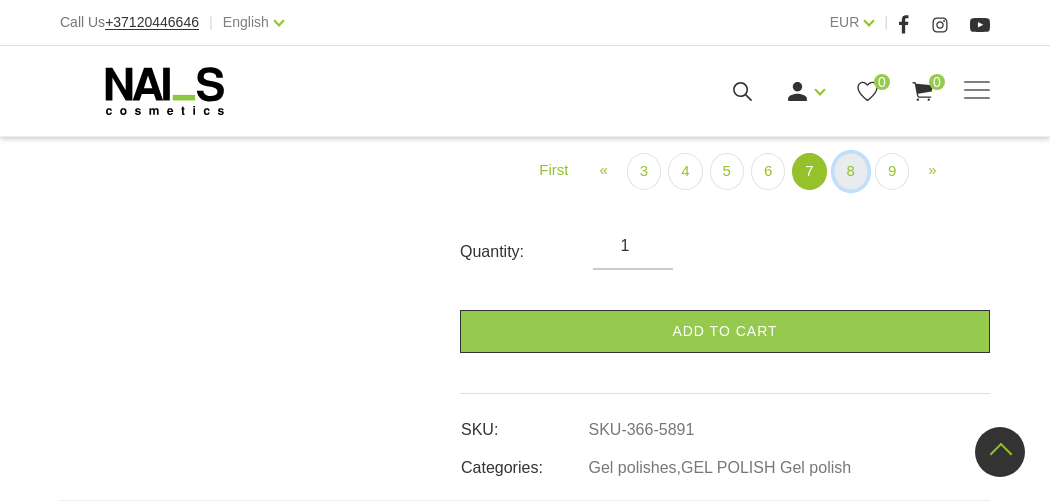 click on "8" at bounding box center [851, 171] 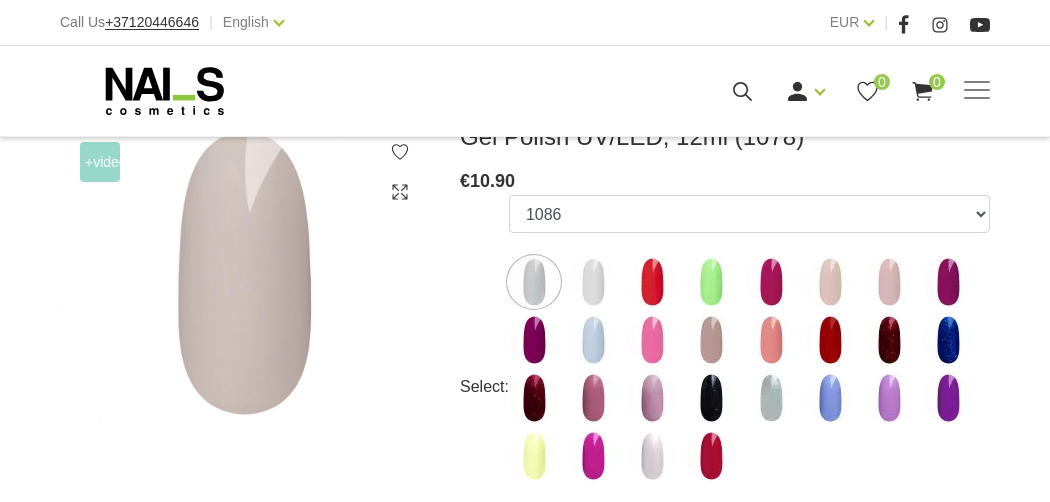 scroll, scrollTop: 400, scrollLeft: 0, axis: vertical 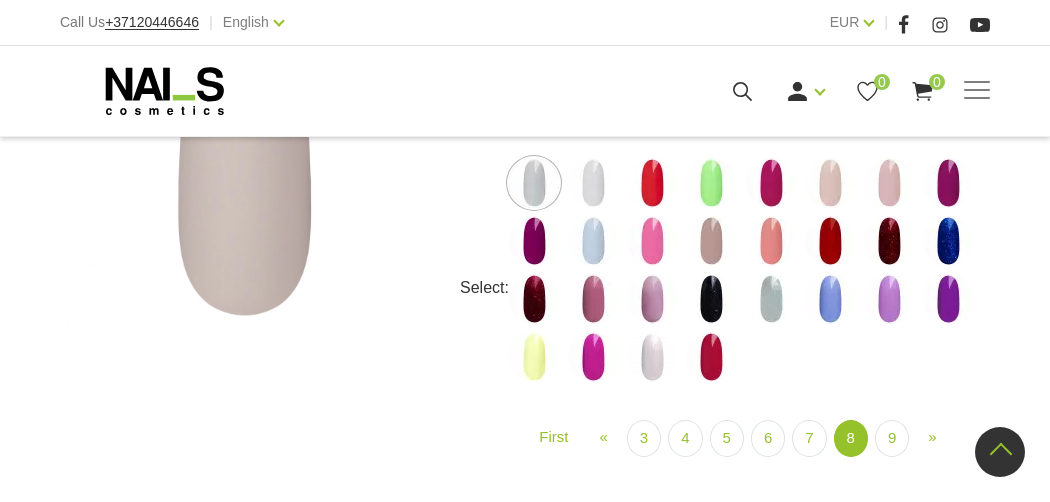 click at bounding box center (771, 299) 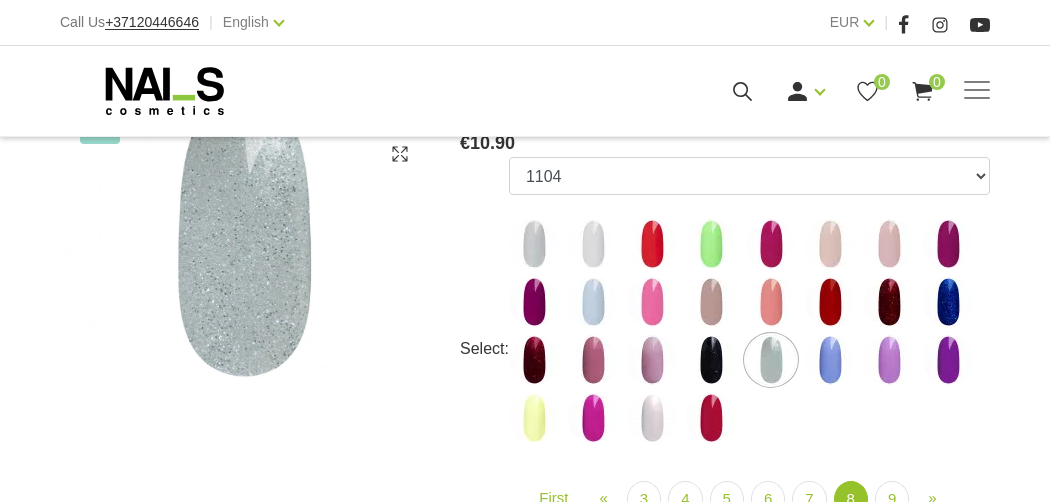 scroll, scrollTop: 400, scrollLeft: 0, axis: vertical 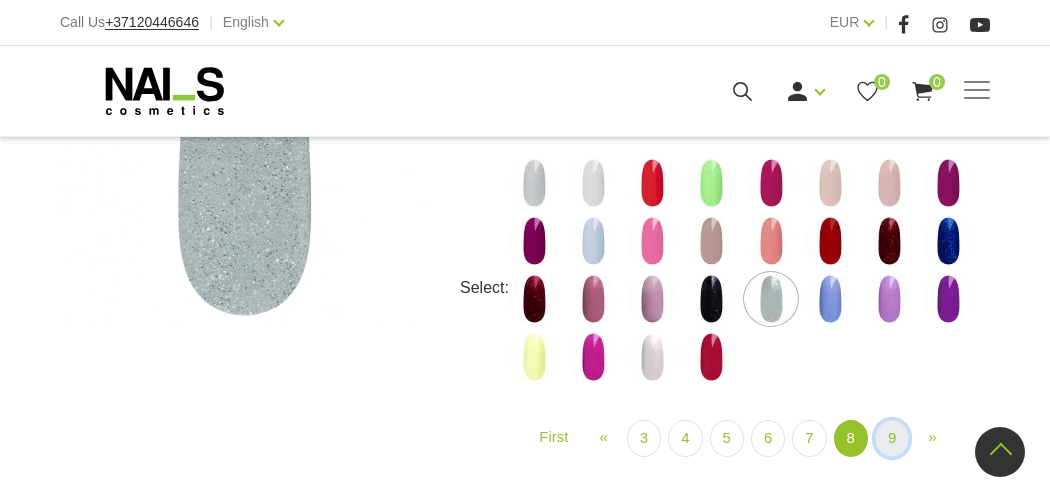 click on "9" at bounding box center (892, 438) 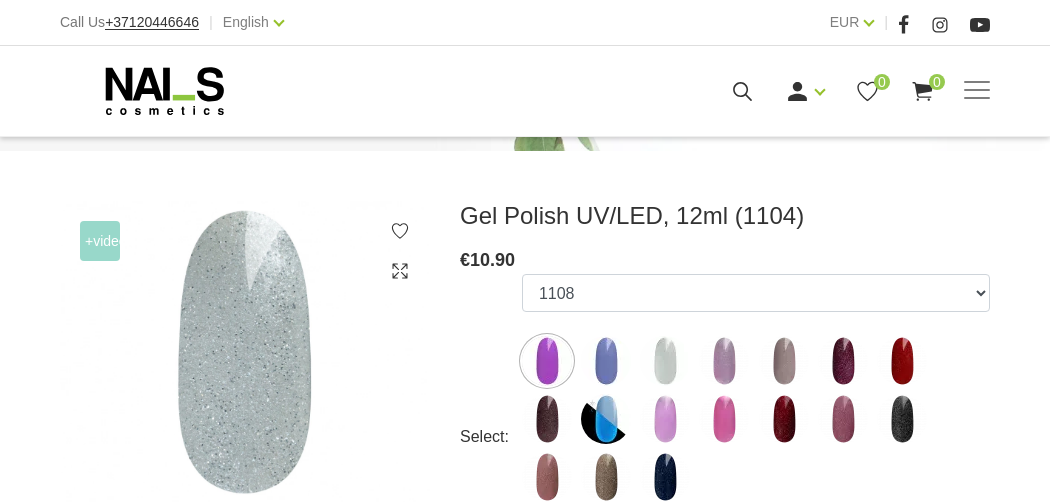 scroll, scrollTop: 267, scrollLeft: 0, axis: vertical 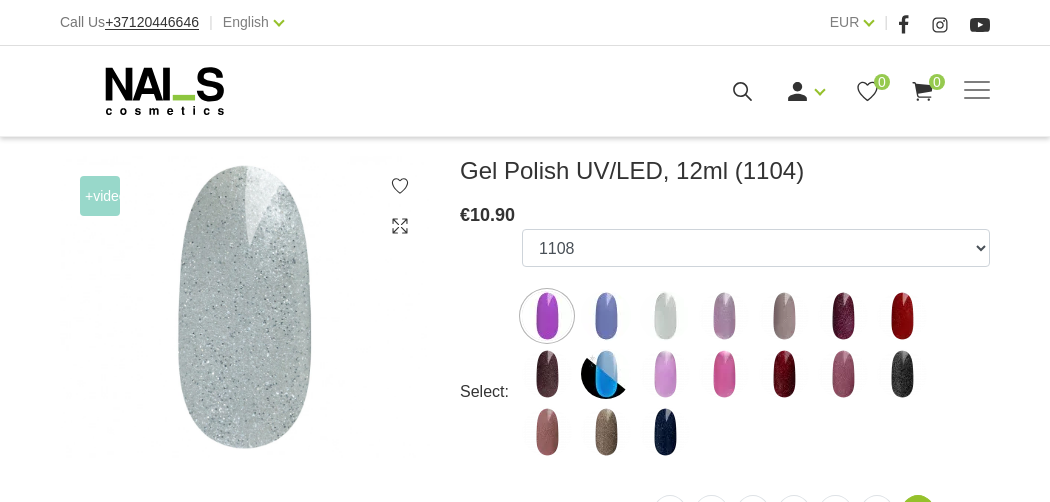 click at bounding box center [606, 432] 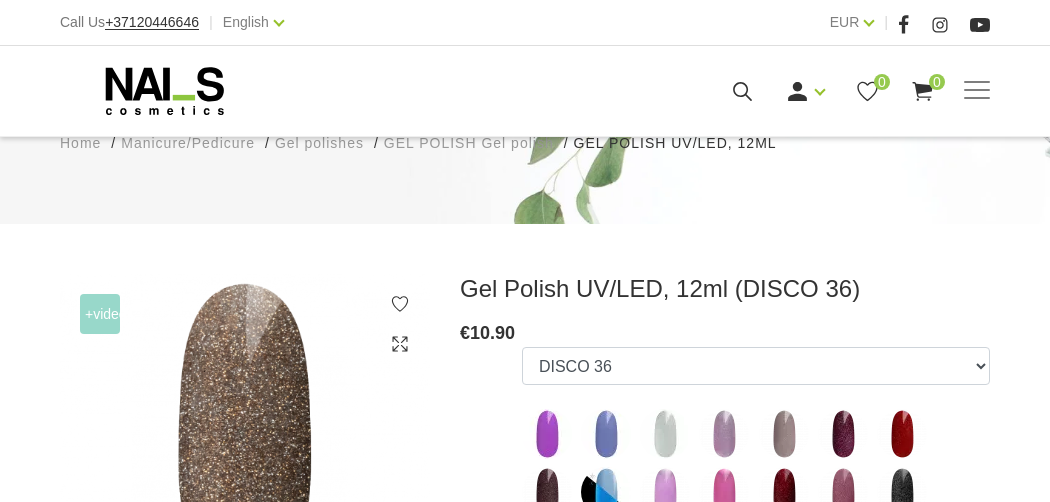 scroll, scrollTop: 0, scrollLeft: 0, axis: both 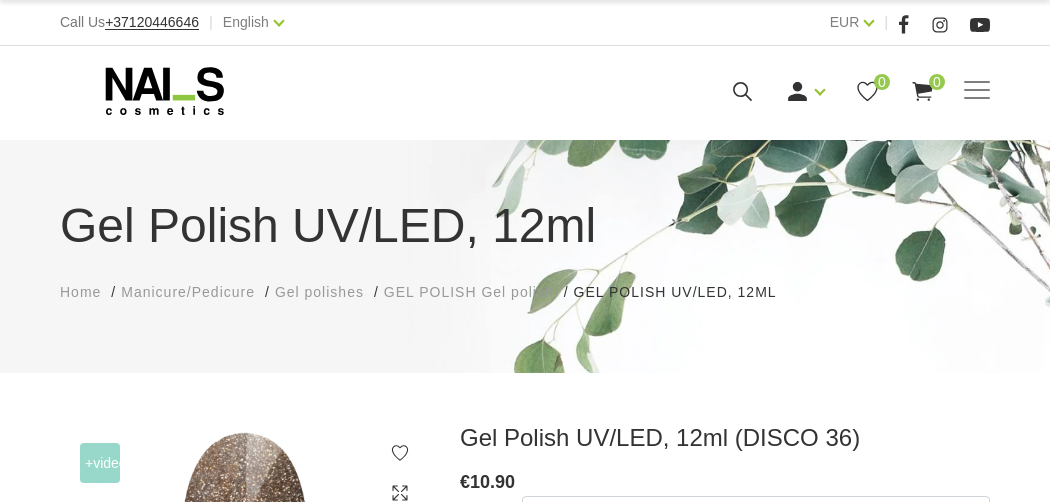 click on "GEL POLISH Gel polish" at bounding box center (469, 292) 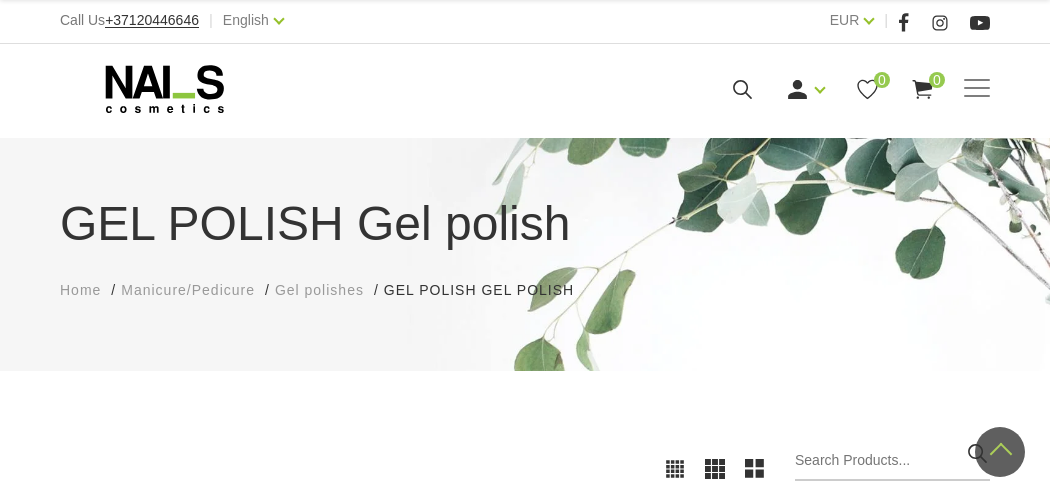 scroll, scrollTop: 0, scrollLeft: 0, axis: both 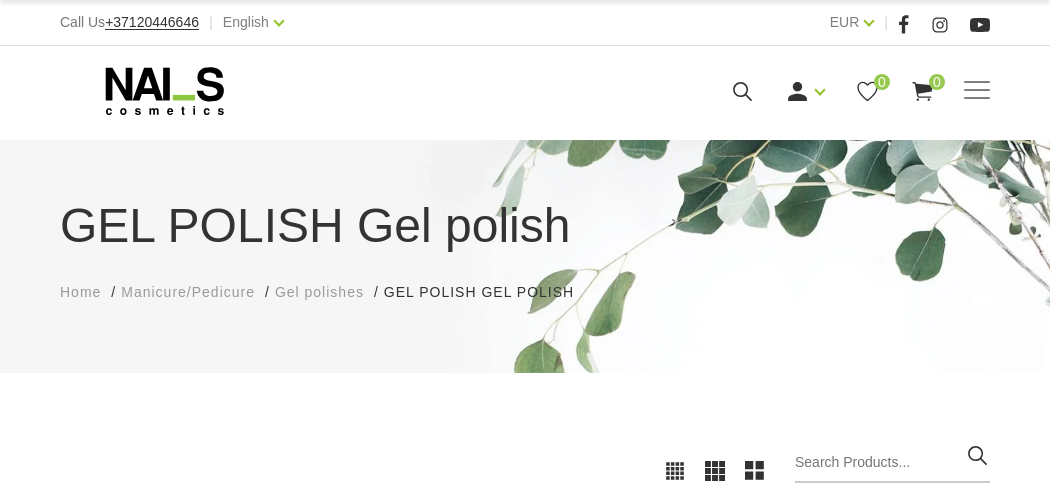 click on "Gel polishes" at bounding box center (319, 292) 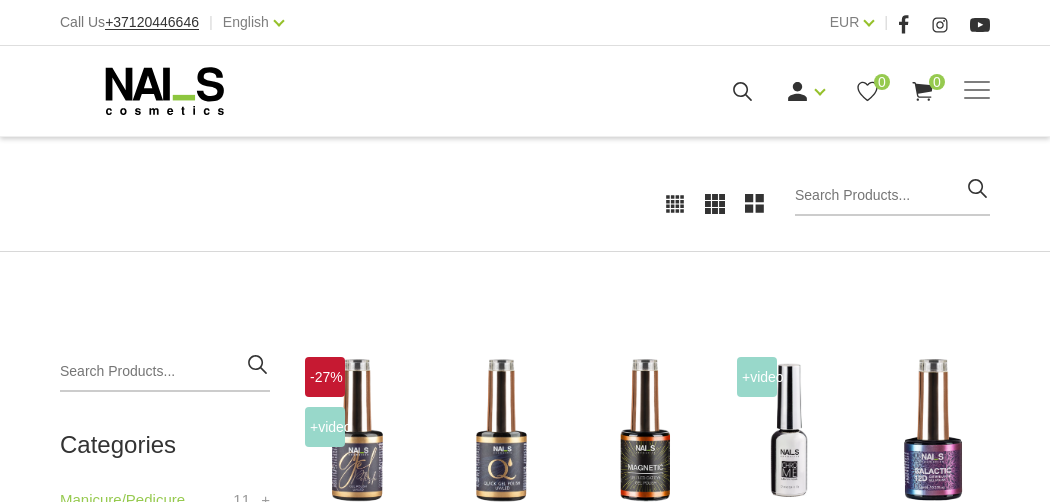 scroll, scrollTop: 533, scrollLeft: 0, axis: vertical 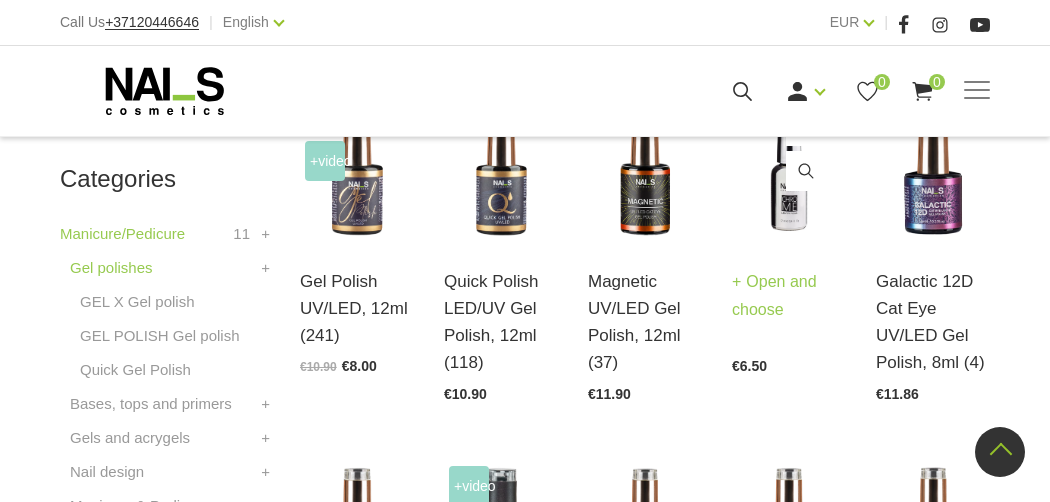 drag, startPoint x: 784, startPoint y: 243, endPoint x: 800, endPoint y: 202, distance: 44.011364 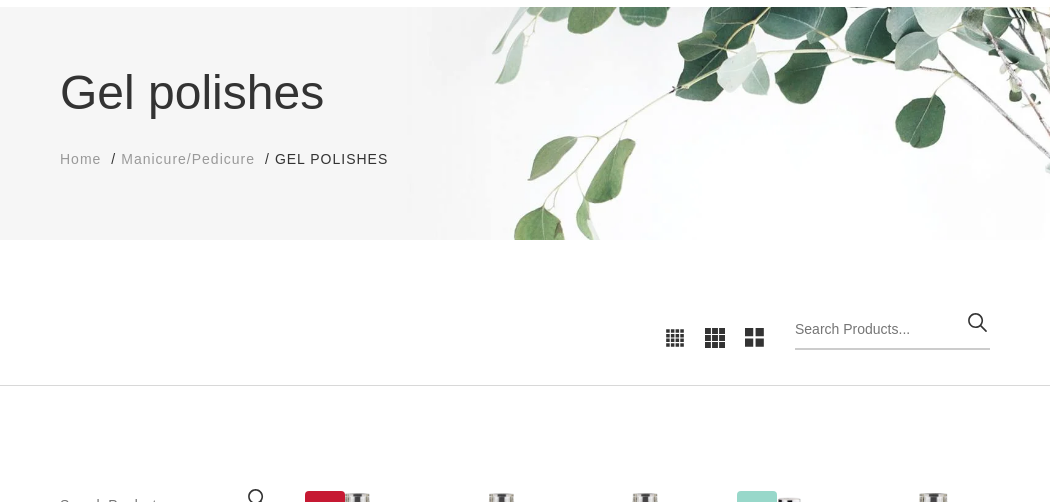 scroll, scrollTop: 0, scrollLeft: 0, axis: both 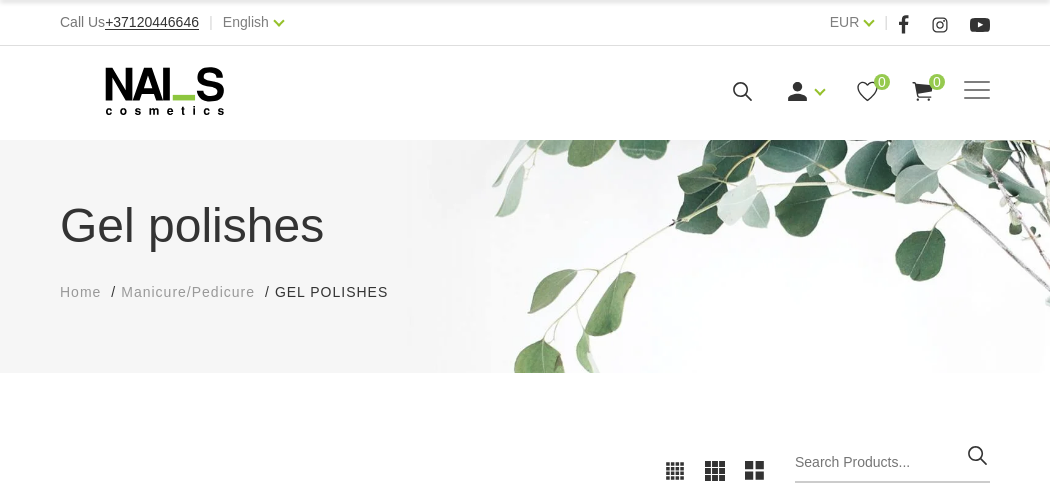 click on "Manicure/Pedicure" at bounding box center [188, 292] 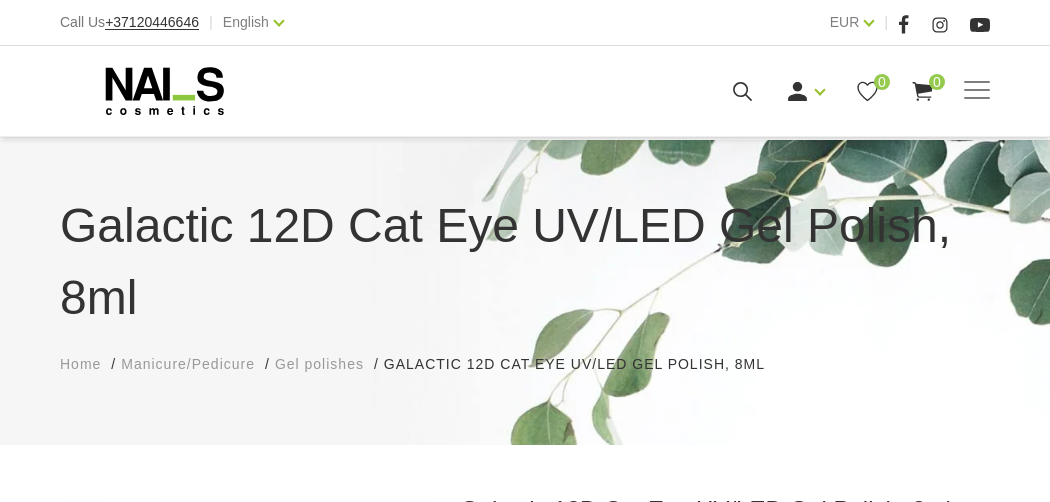 scroll, scrollTop: 400, scrollLeft: 0, axis: vertical 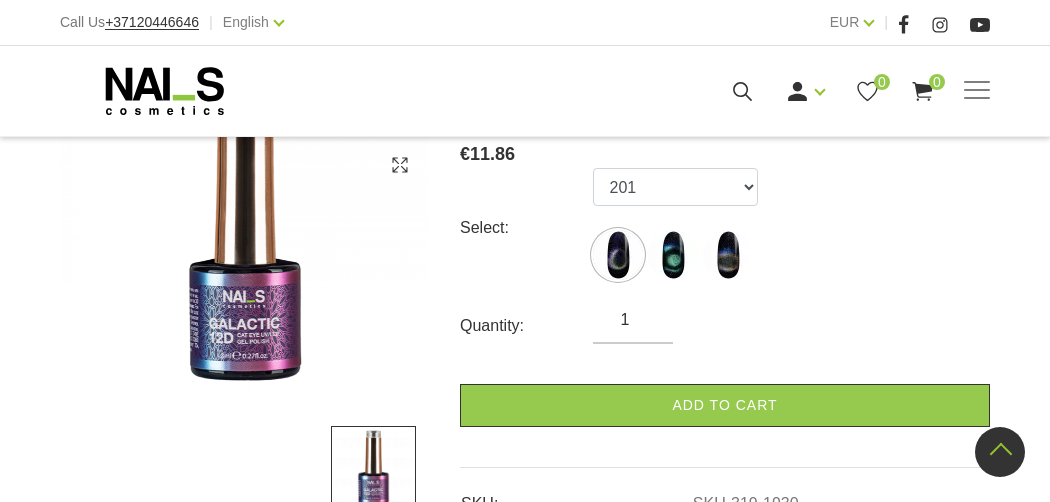 click at bounding box center (673, 255) 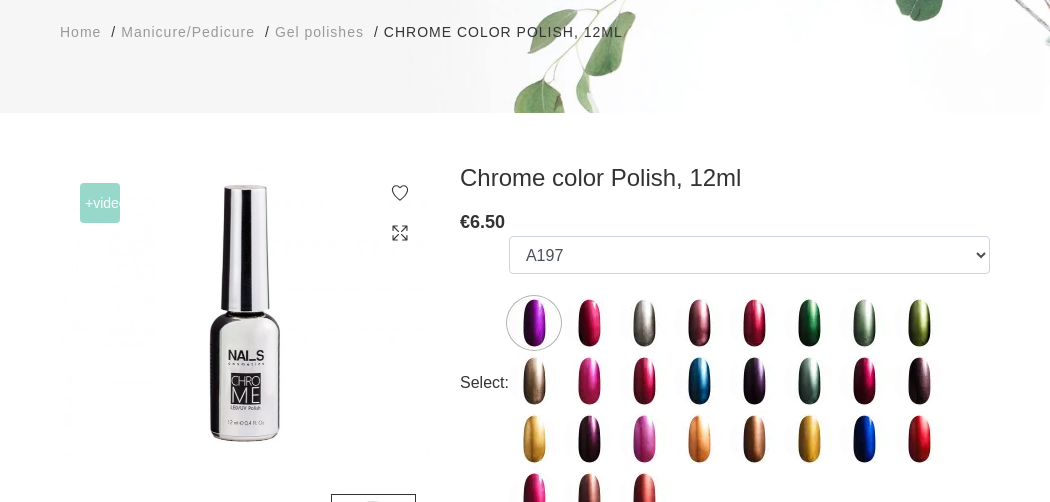 scroll, scrollTop: 400, scrollLeft: 0, axis: vertical 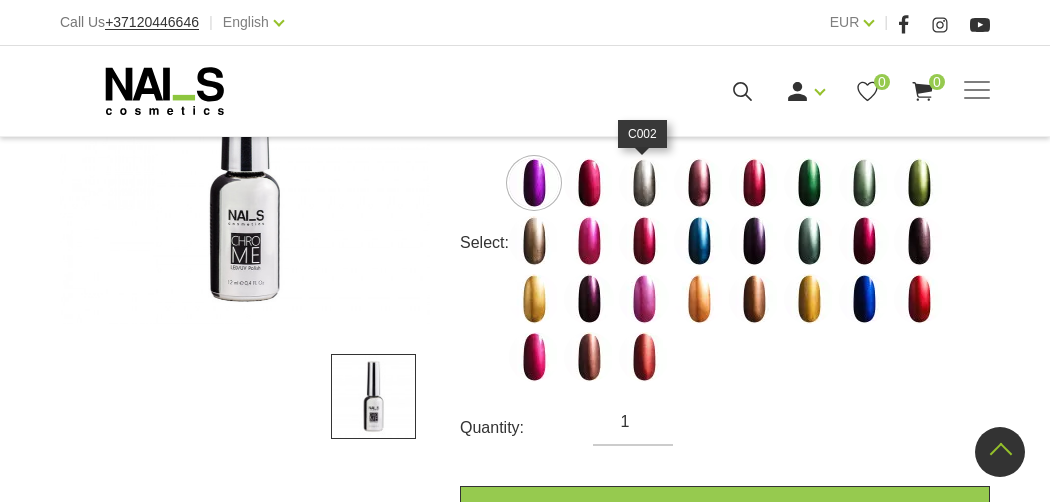 click at bounding box center (644, 183) 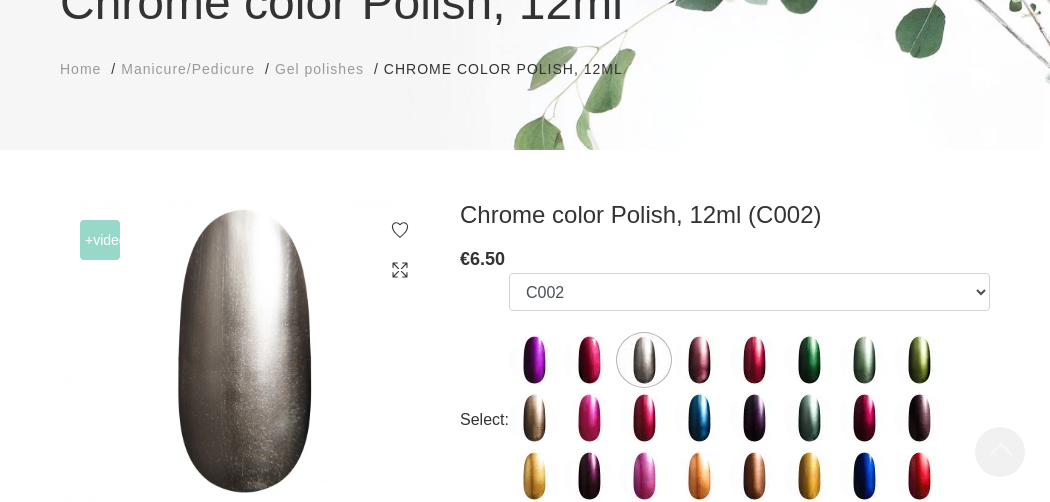 scroll, scrollTop: 267, scrollLeft: 0, axis: vertical 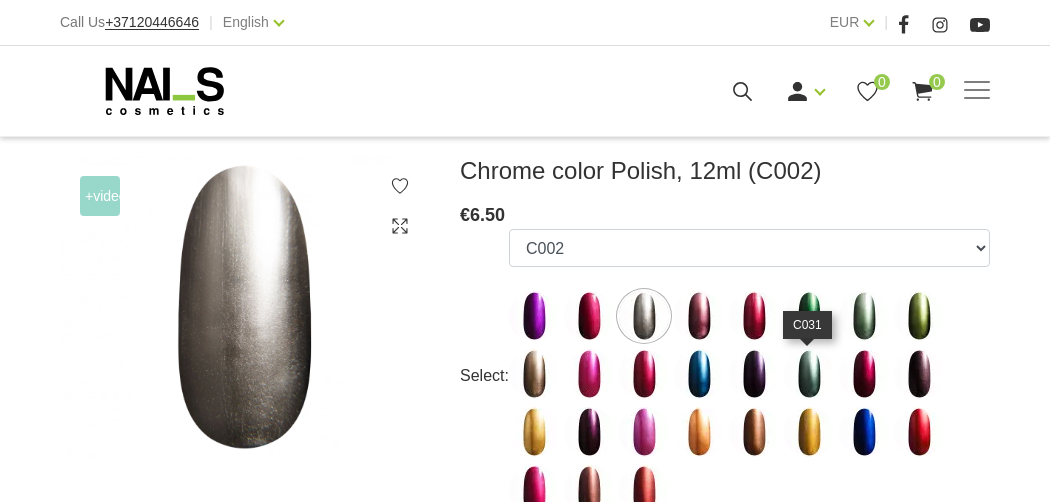 click at bounding box center [809, 374] 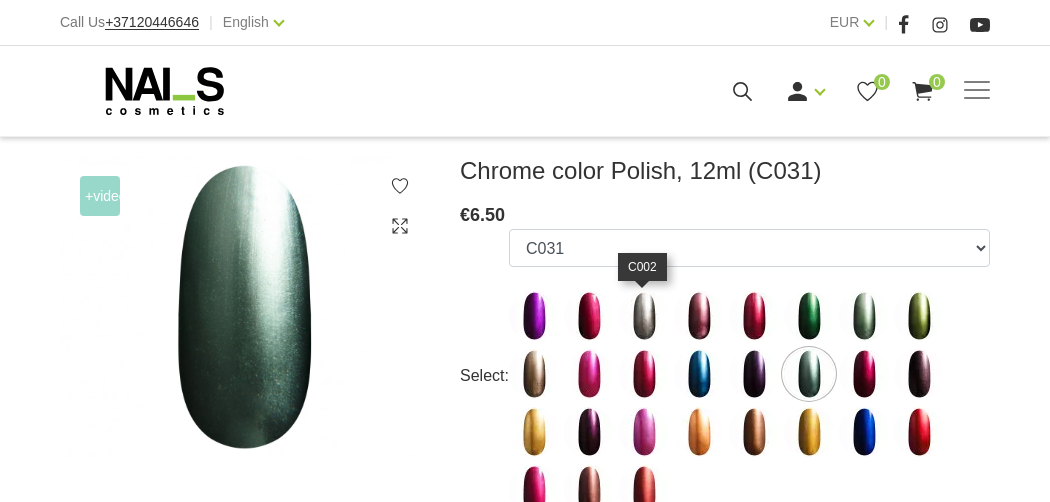 click at bounding box center (644, 316) 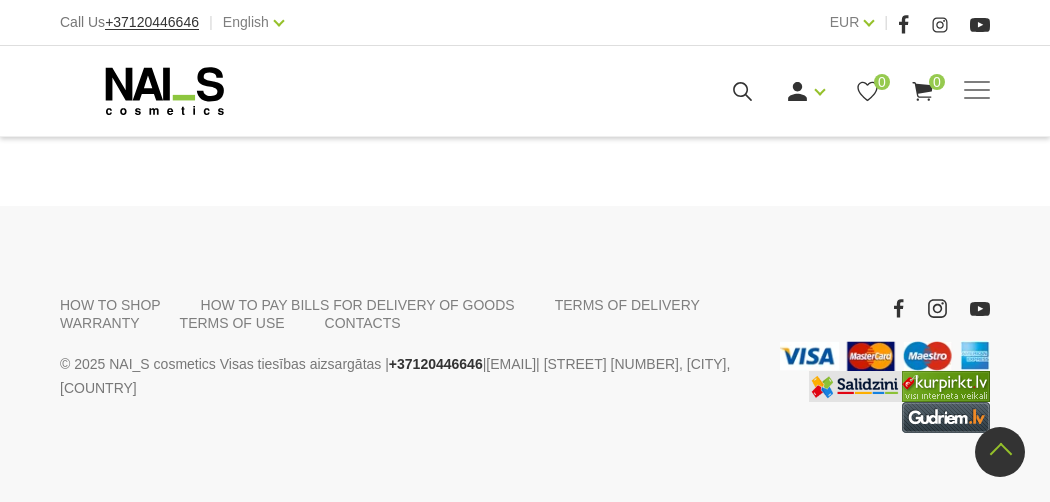 scroll, scrollTop: 1343, scrollLeft: 0, axis: vertical 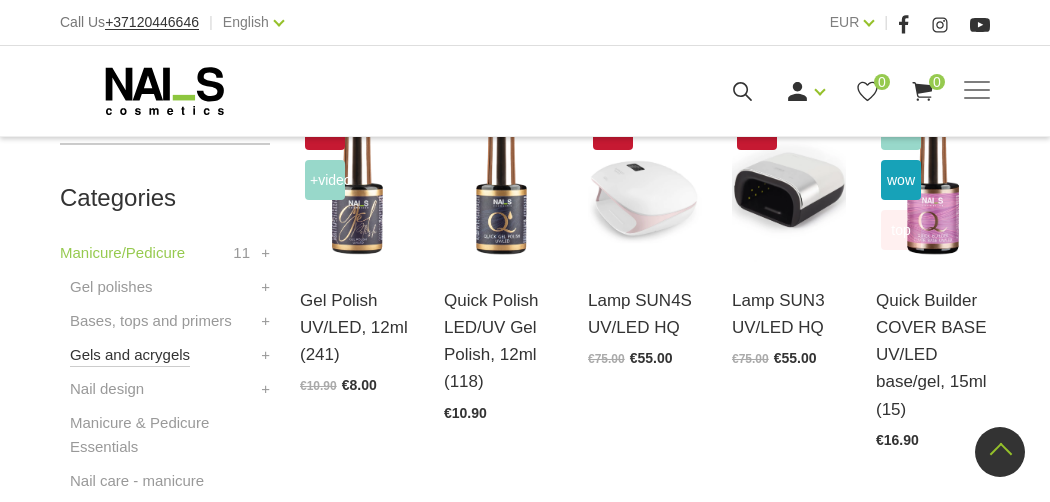 click on "Gels and acrygels" at bounding box center (130, 355) 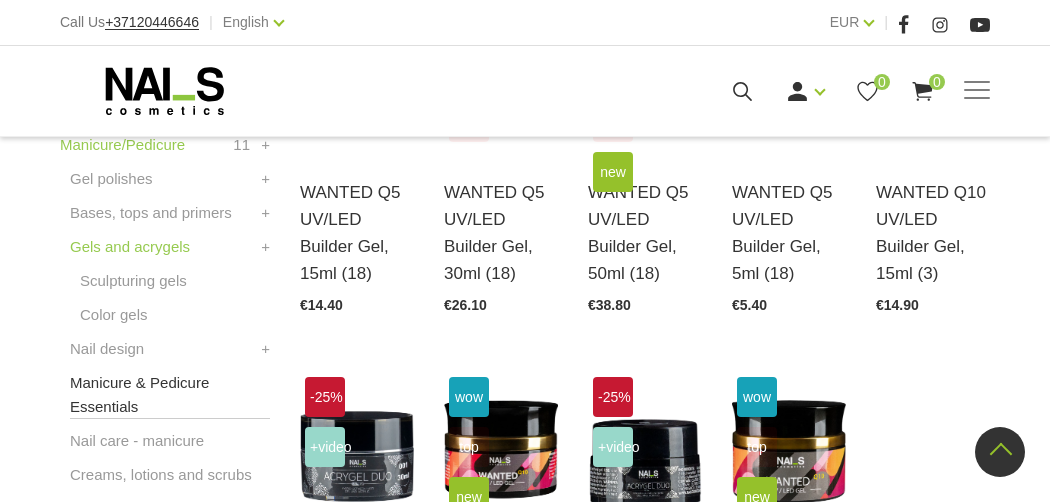 scroll, scrollTop: 667, scrollLeft: 0, axis: vertical 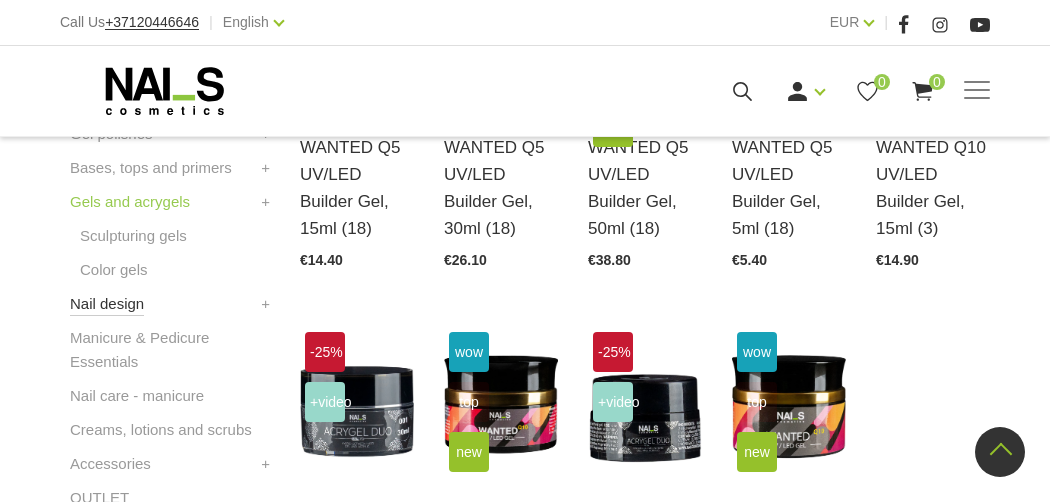 click on "Nail design" at bounding box center (107, 304) 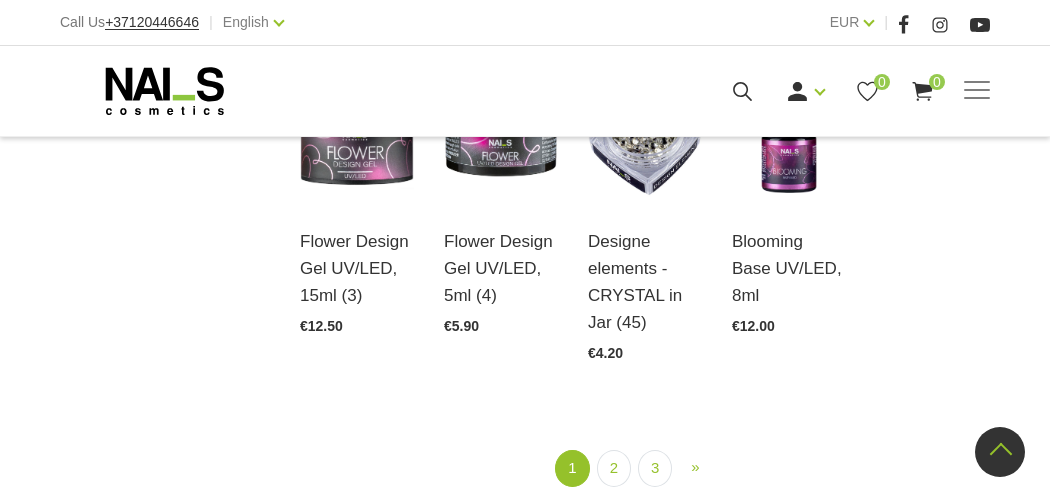 scroll, scrollTop: 2000, scrollLeft: 0, axis: vertical 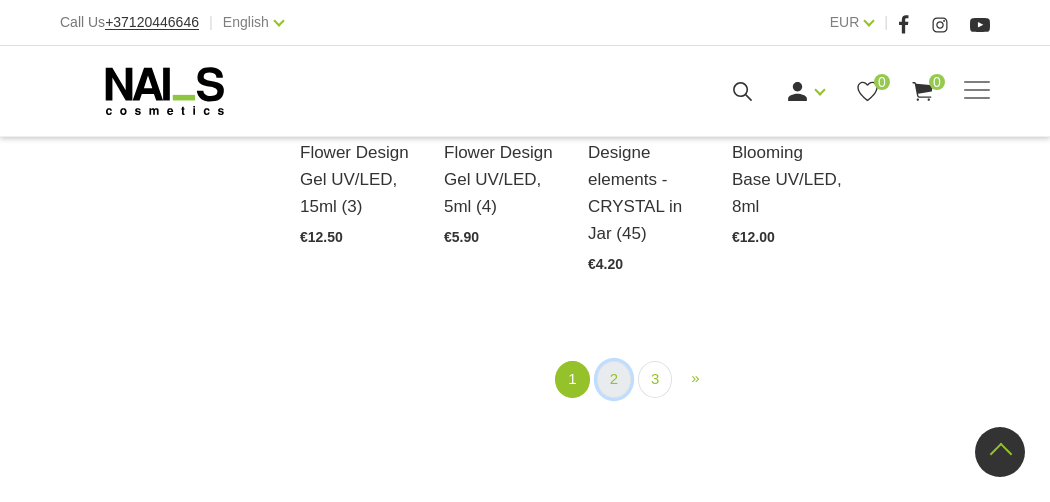 click on "2" at bounding box center [614, 379] 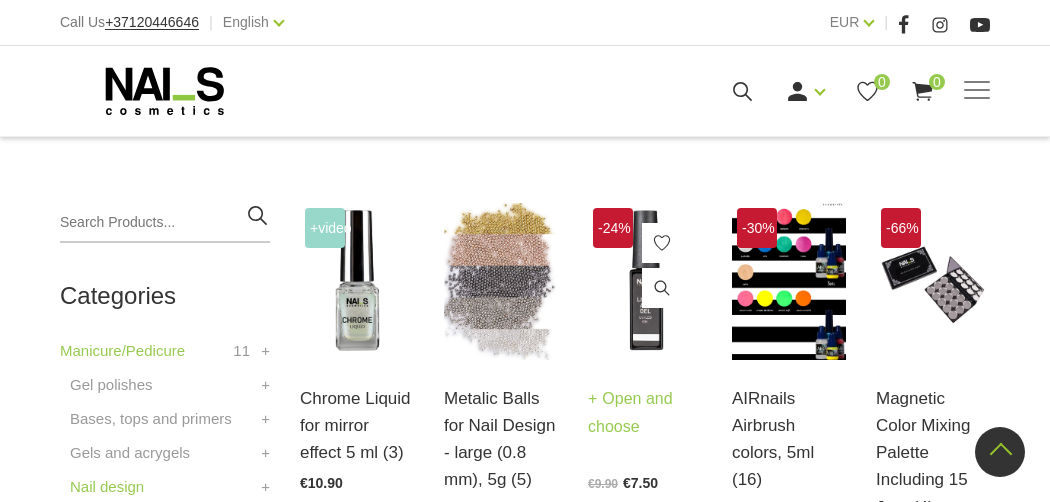 scroll, scrollTop: 409, scrollLeft: 0, axis: vertical 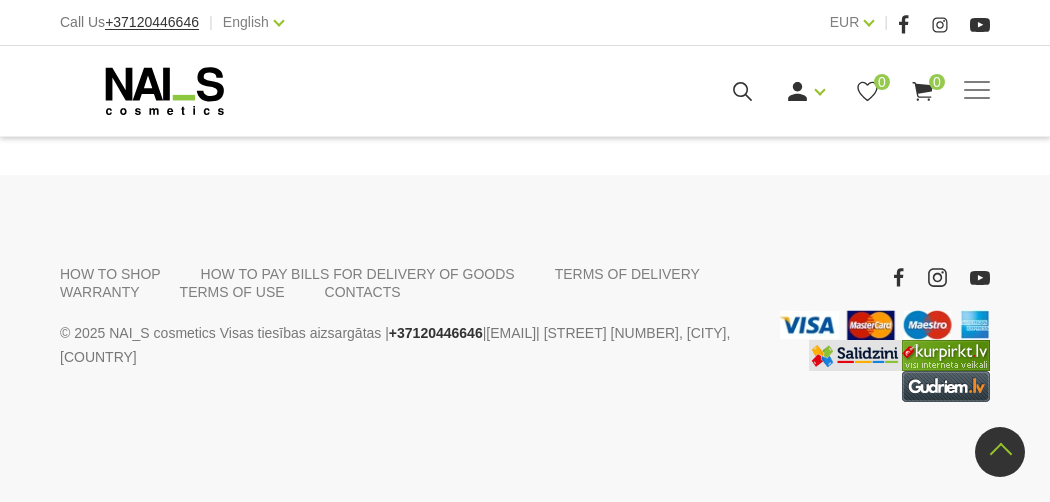 click on "3" at bounding box center [675, 32] 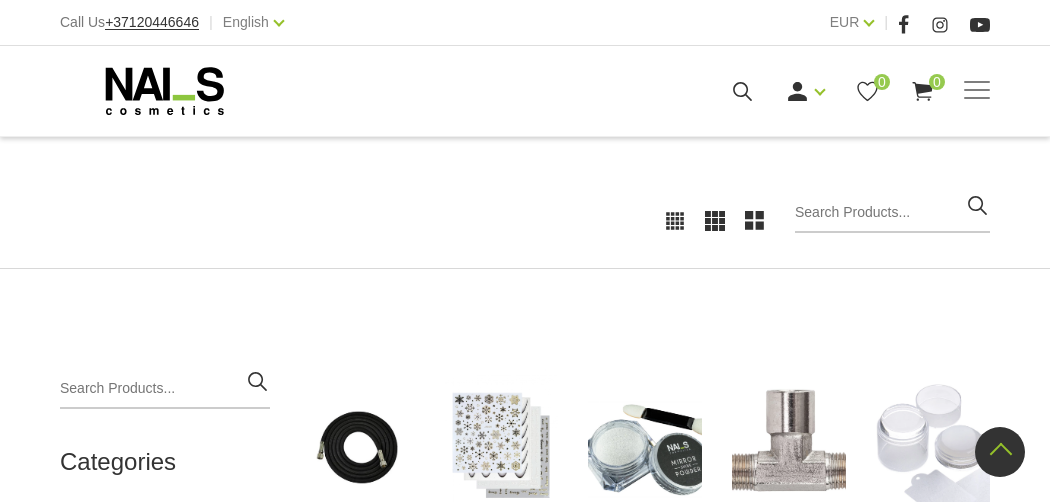 scroll, scrollTop: 142, scrollLeft: 0, axis: vertical 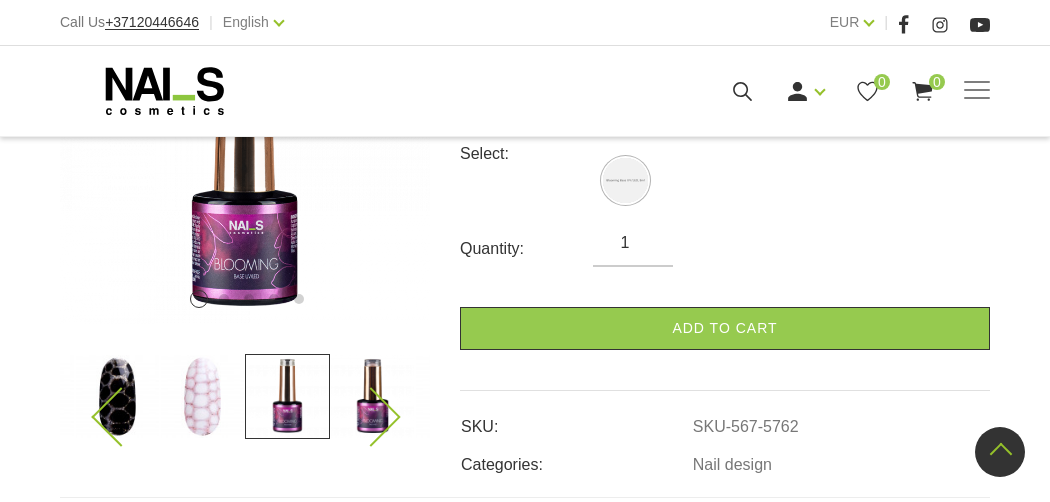 click at bounding box center (202, 396) 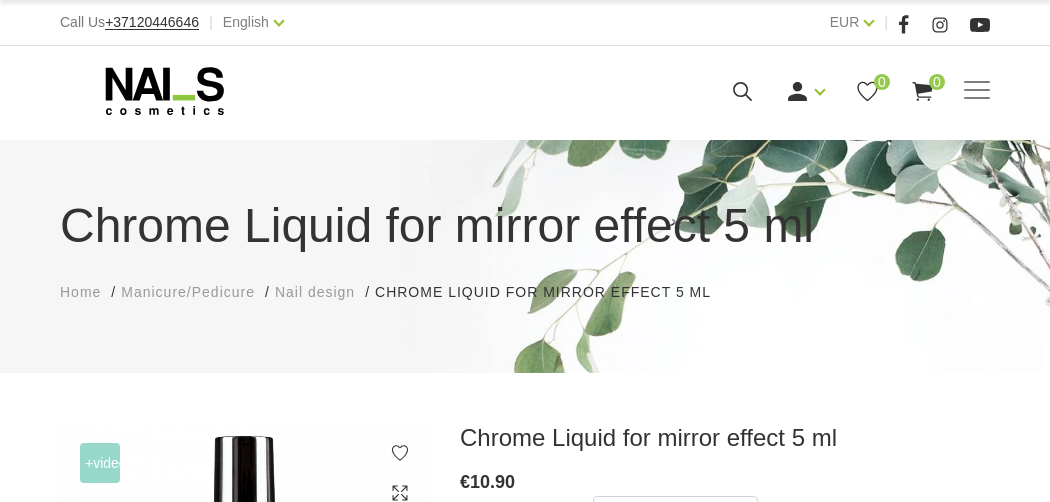 scroll, scrollTop: 0, scrollLeft: 0, axis: both 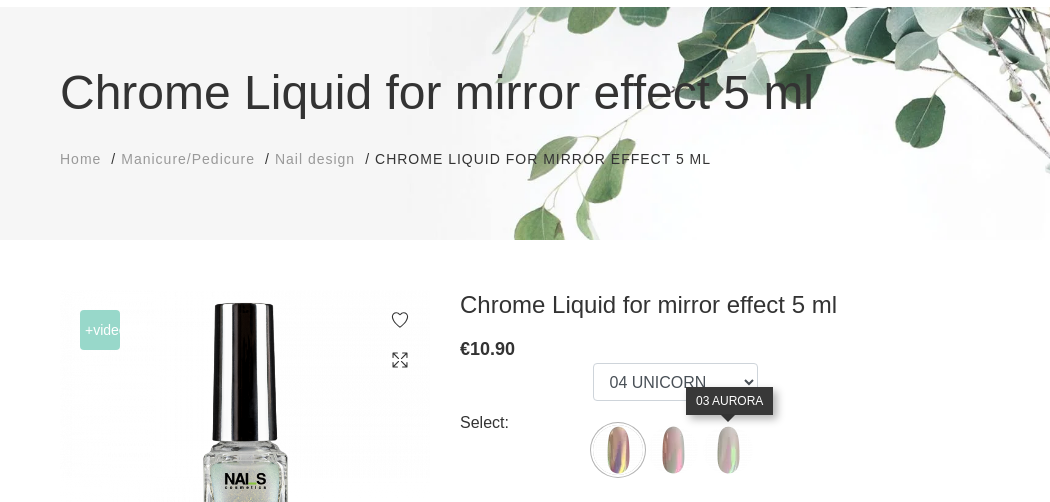 click at bounding box center [673, 450] 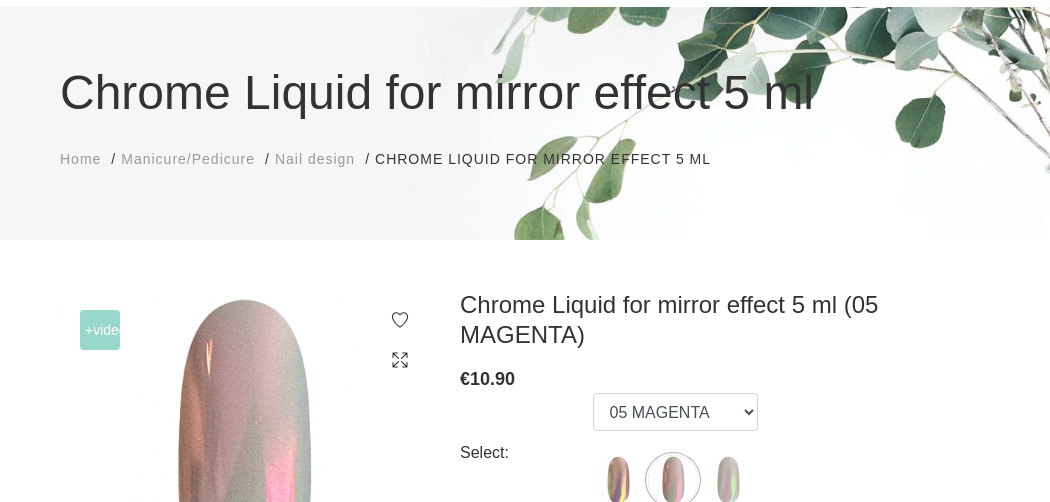 click on "04 UNICORN 05 MAGENTA 03 AURORA" at bounding box center [675, 453] 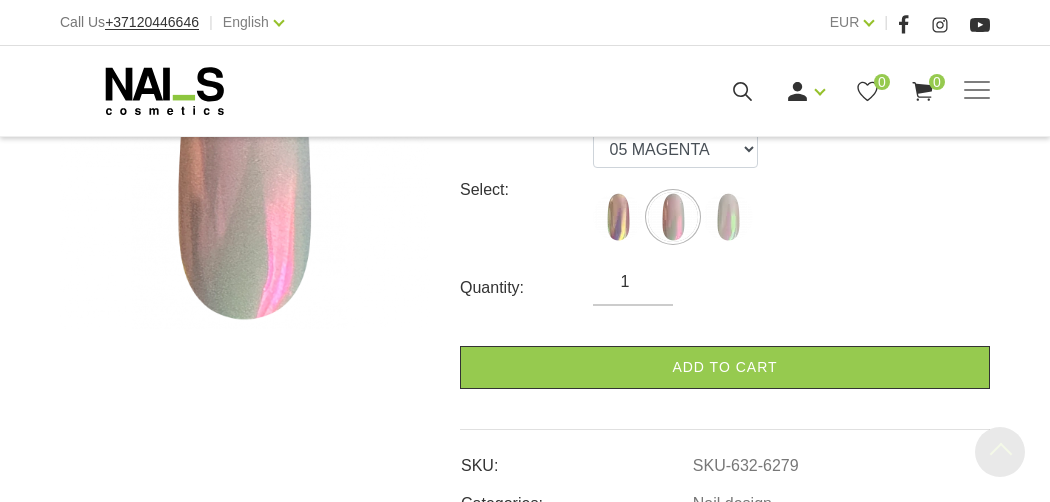 scroll, scrollTop: 400, scrollLeft: 0, axis: vertical 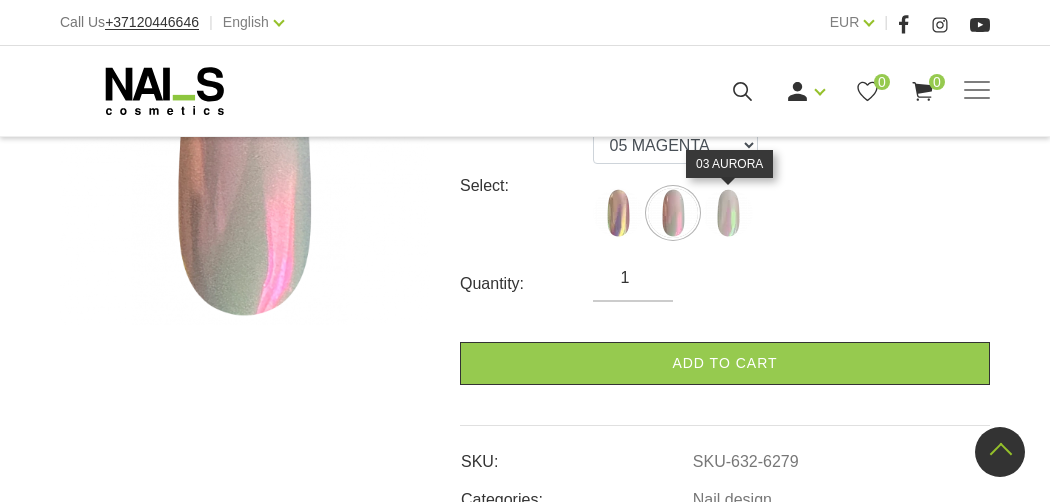 click at bounding box center [728, 213] 